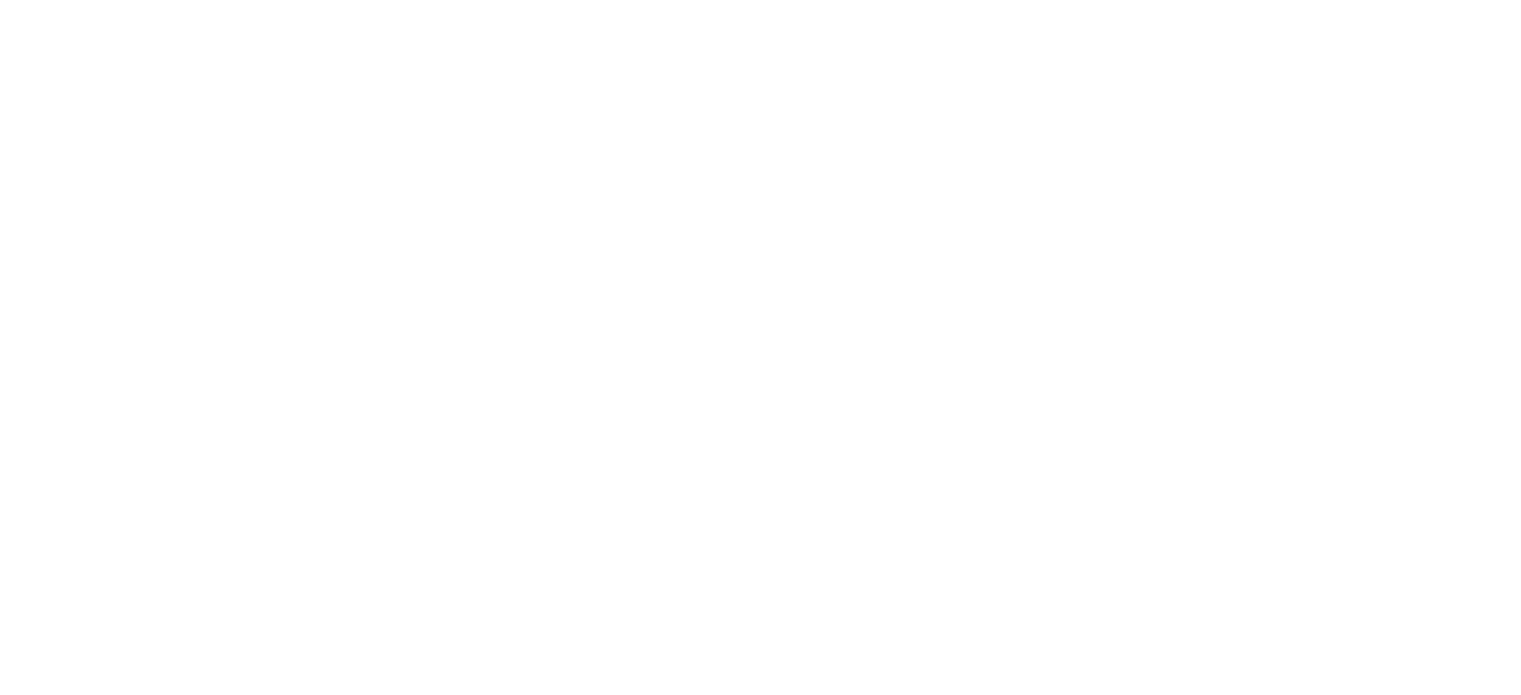 scroll, scrollTop: 0, scrollLeft: 0, axis: both 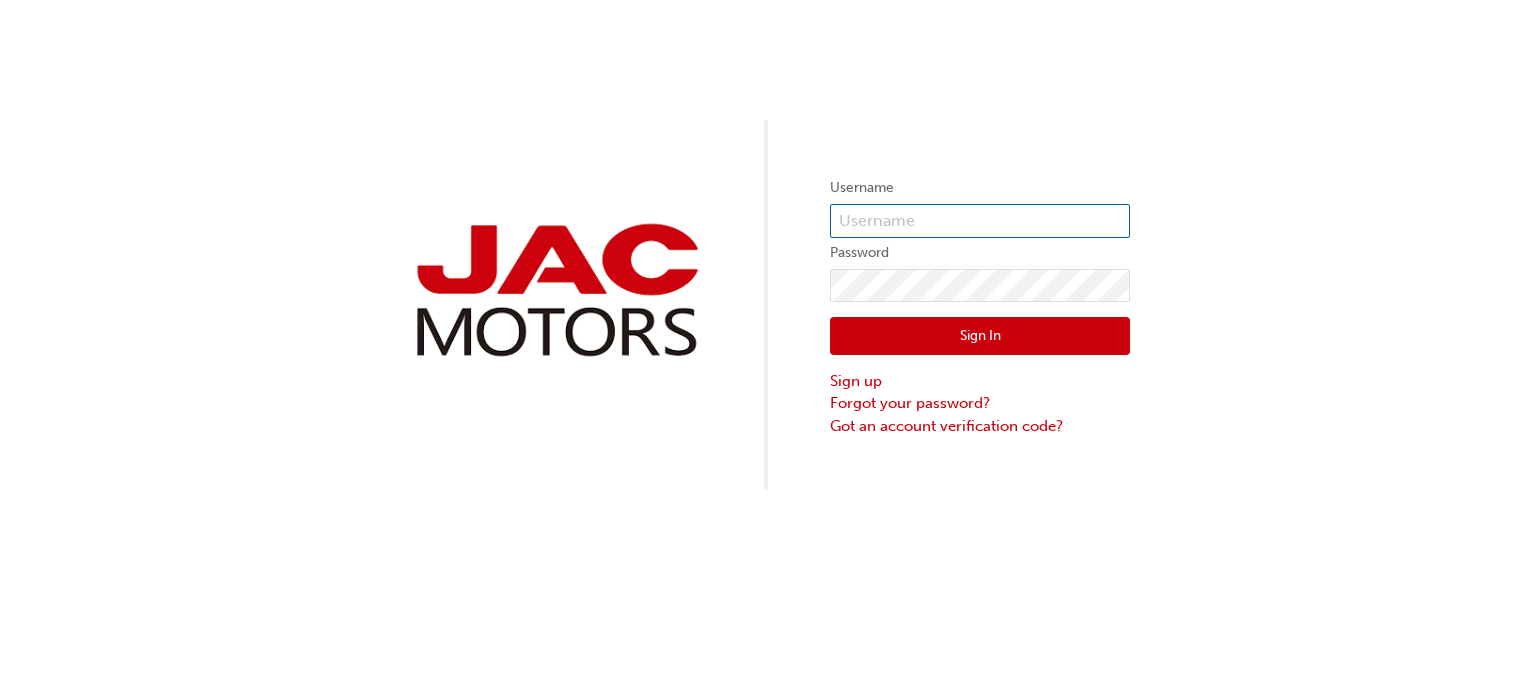 type on "RL704" 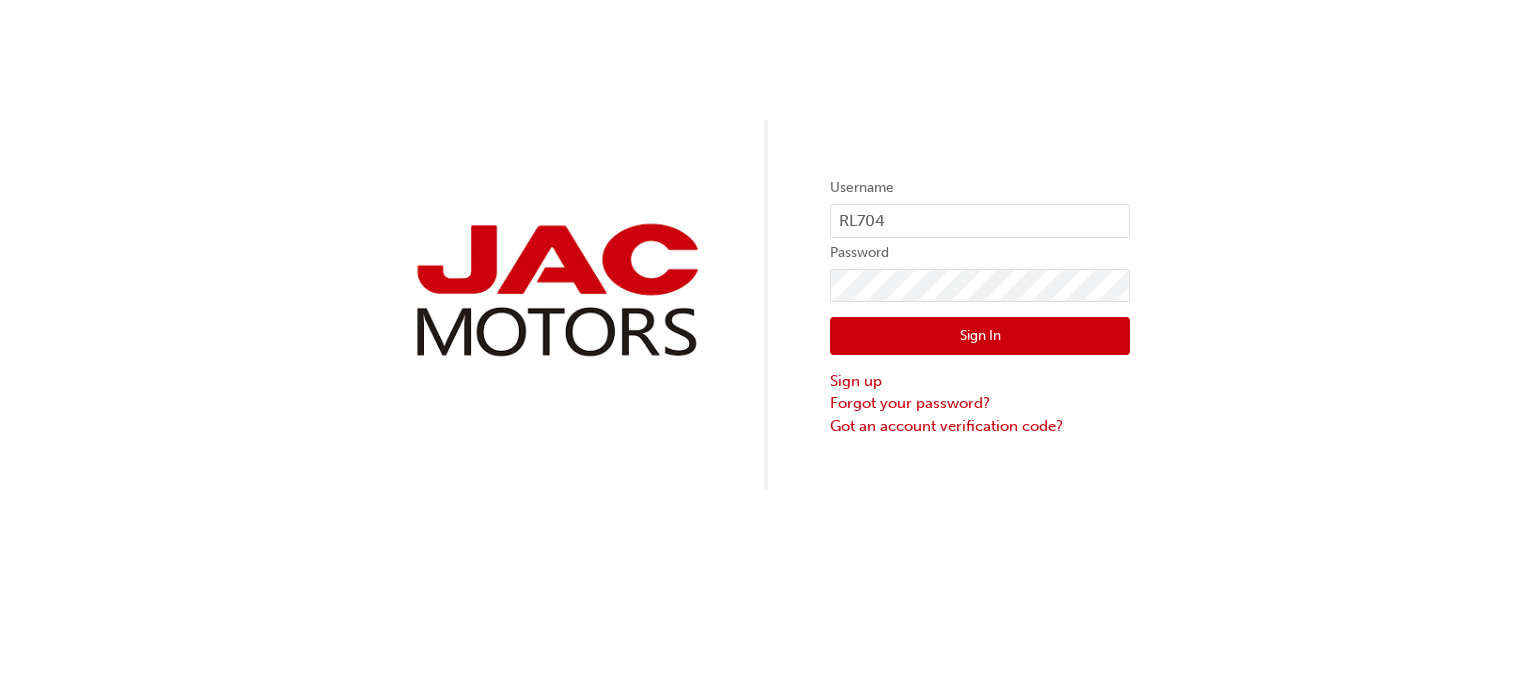click on "Sign In" at bounding box center [980, 336] 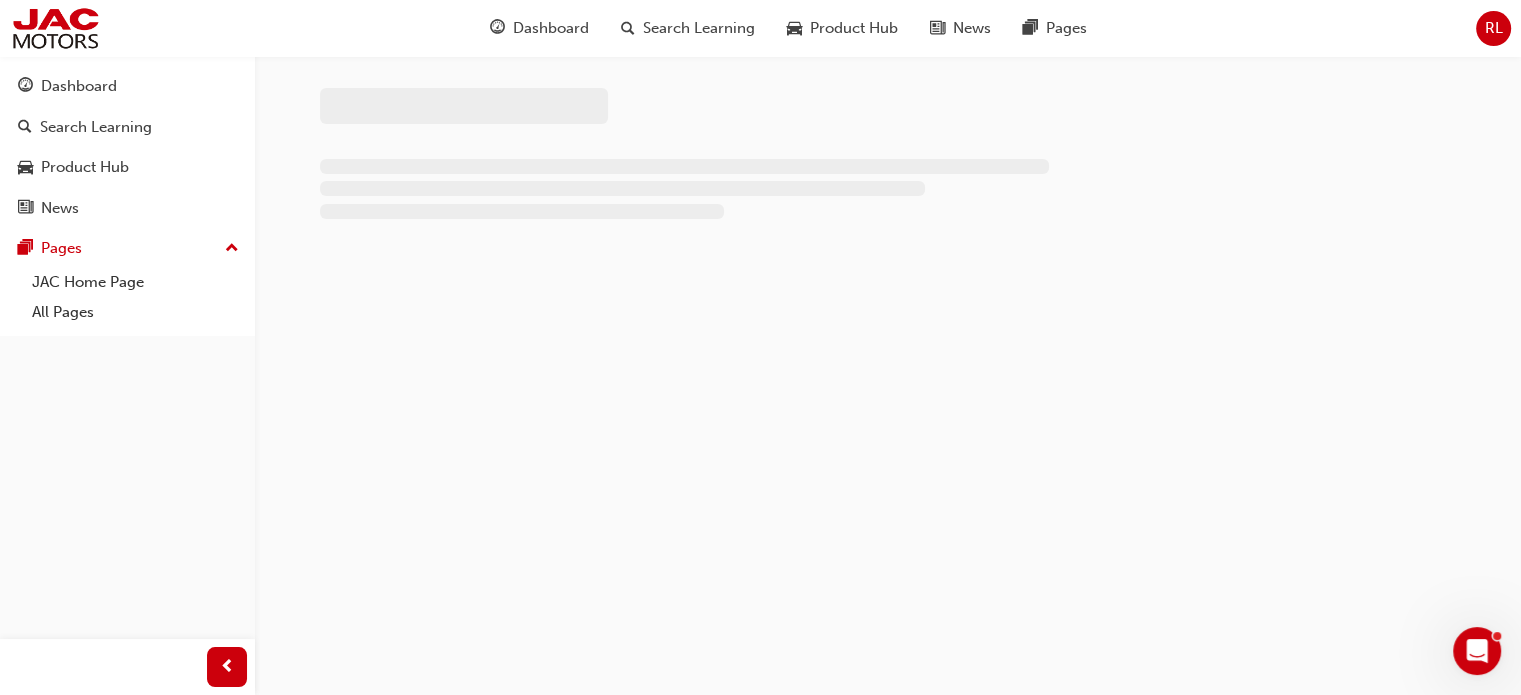scroll, scrollTop: 0, scrollLeft: 0, axis: both 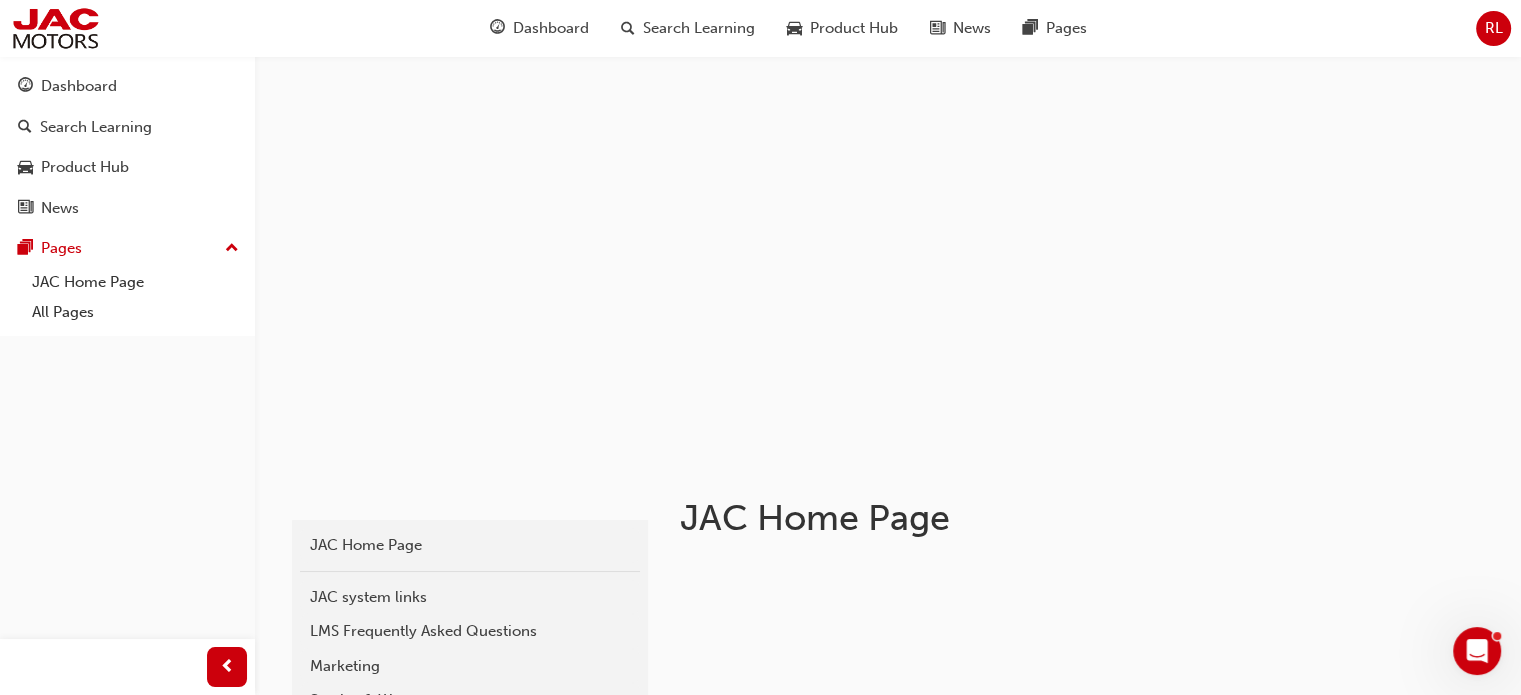 click 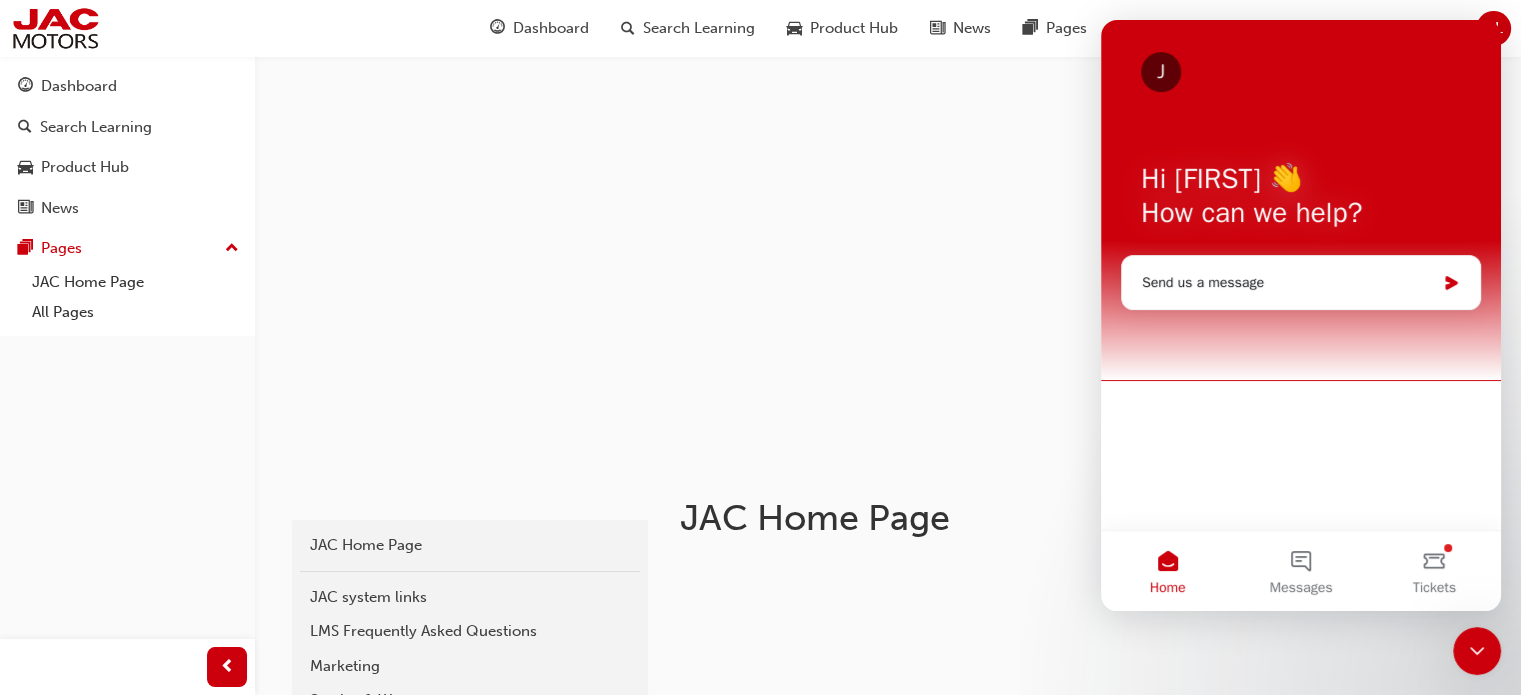 scroll, scrollTop: 0, scrollLeft: 0, axis: both 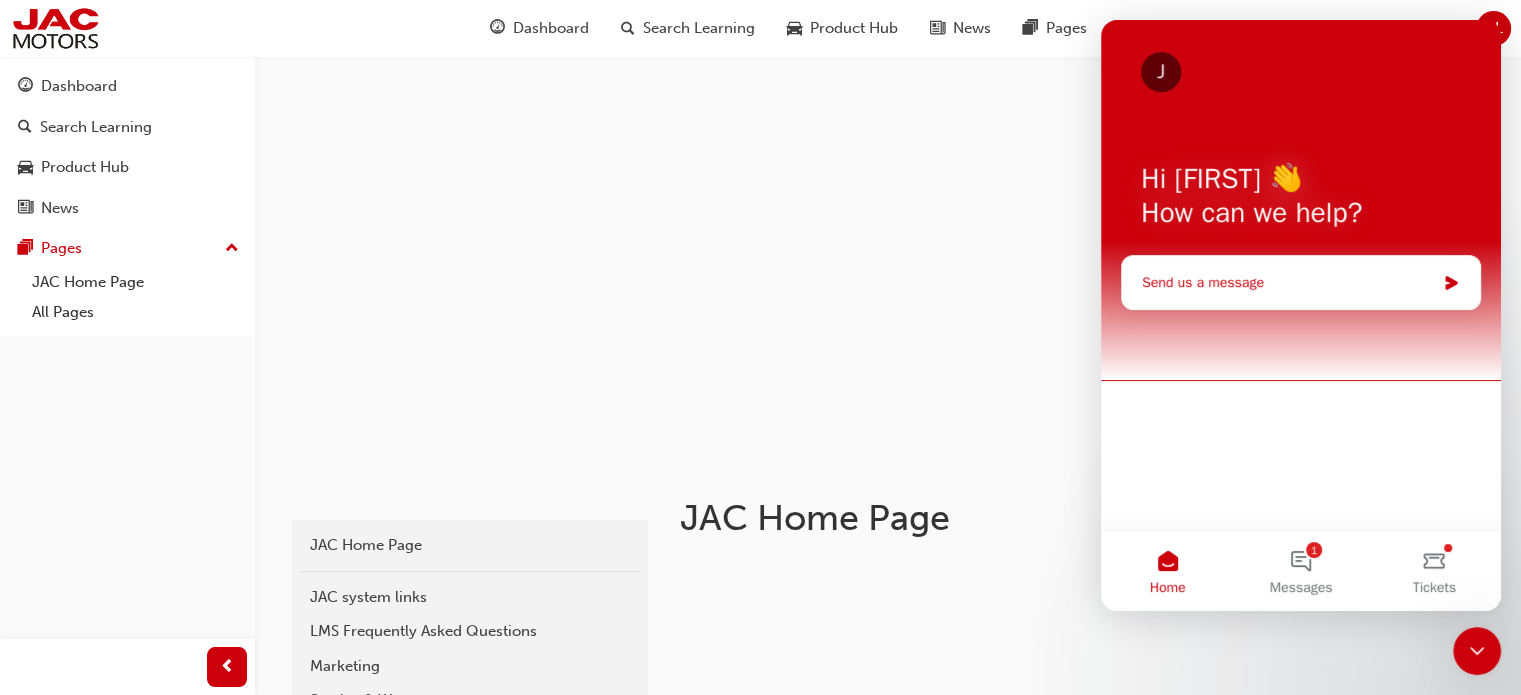 click on "Send us a message" at bounding box center (1288, 282) 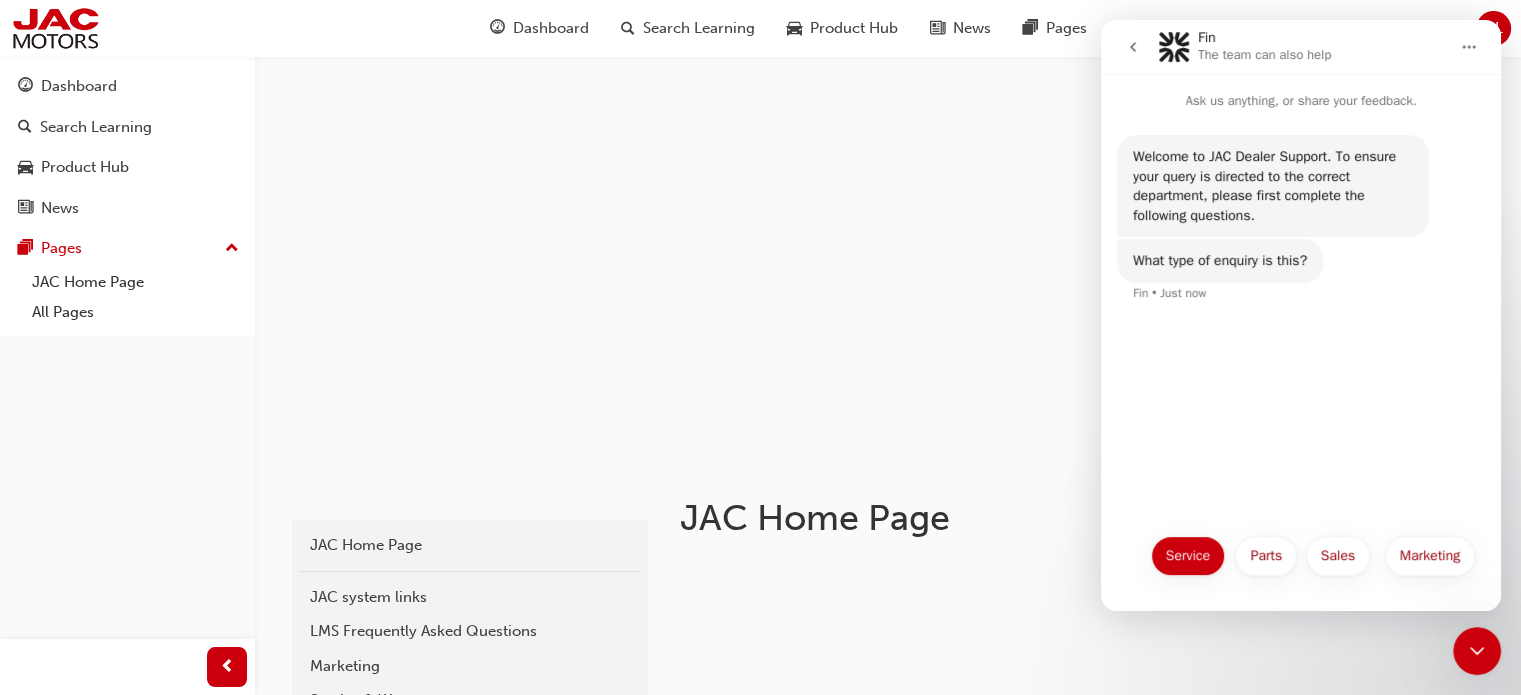 click on "Service" at bounding box center (1188, 556) 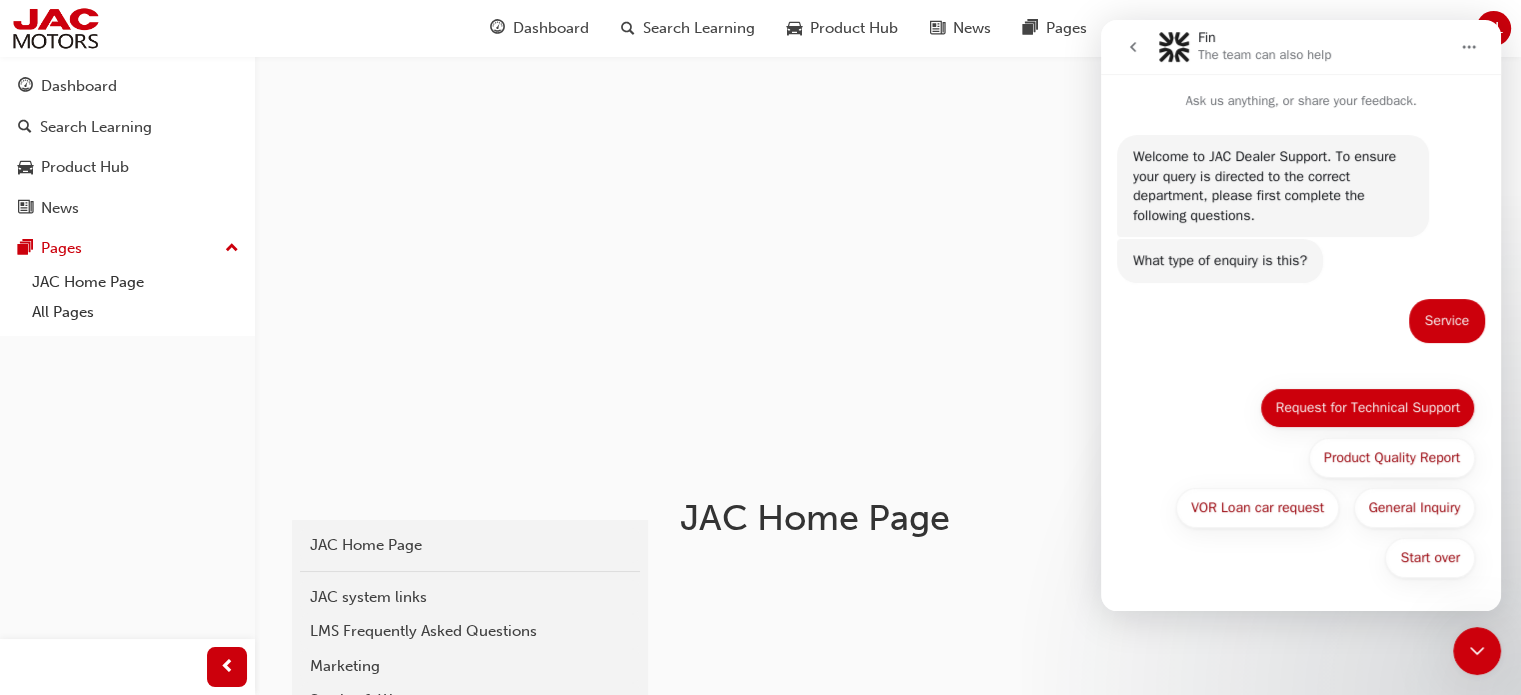 click on "Request for Technical Support" at bounding box center [1367, 408] 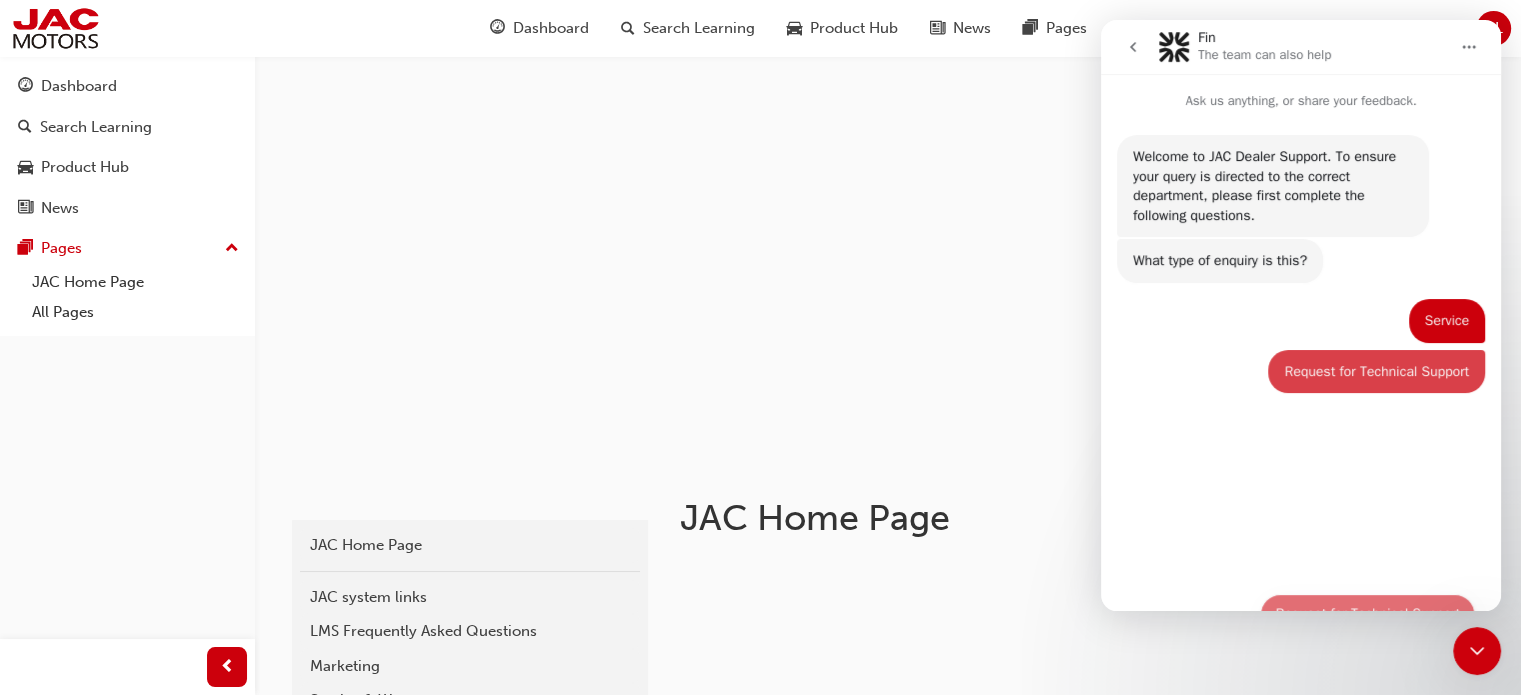 scroll, scrollTop: 0, scrollLeft: 0, axis: both 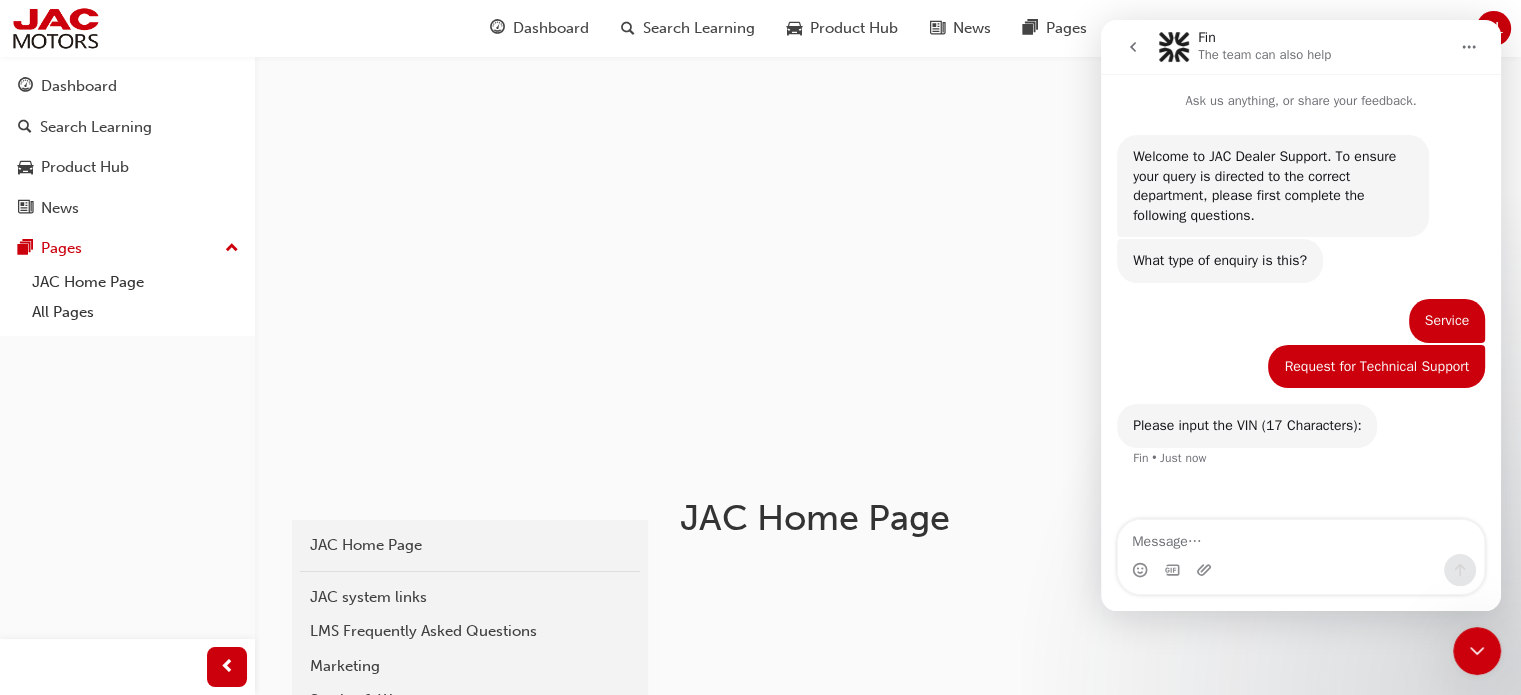 click 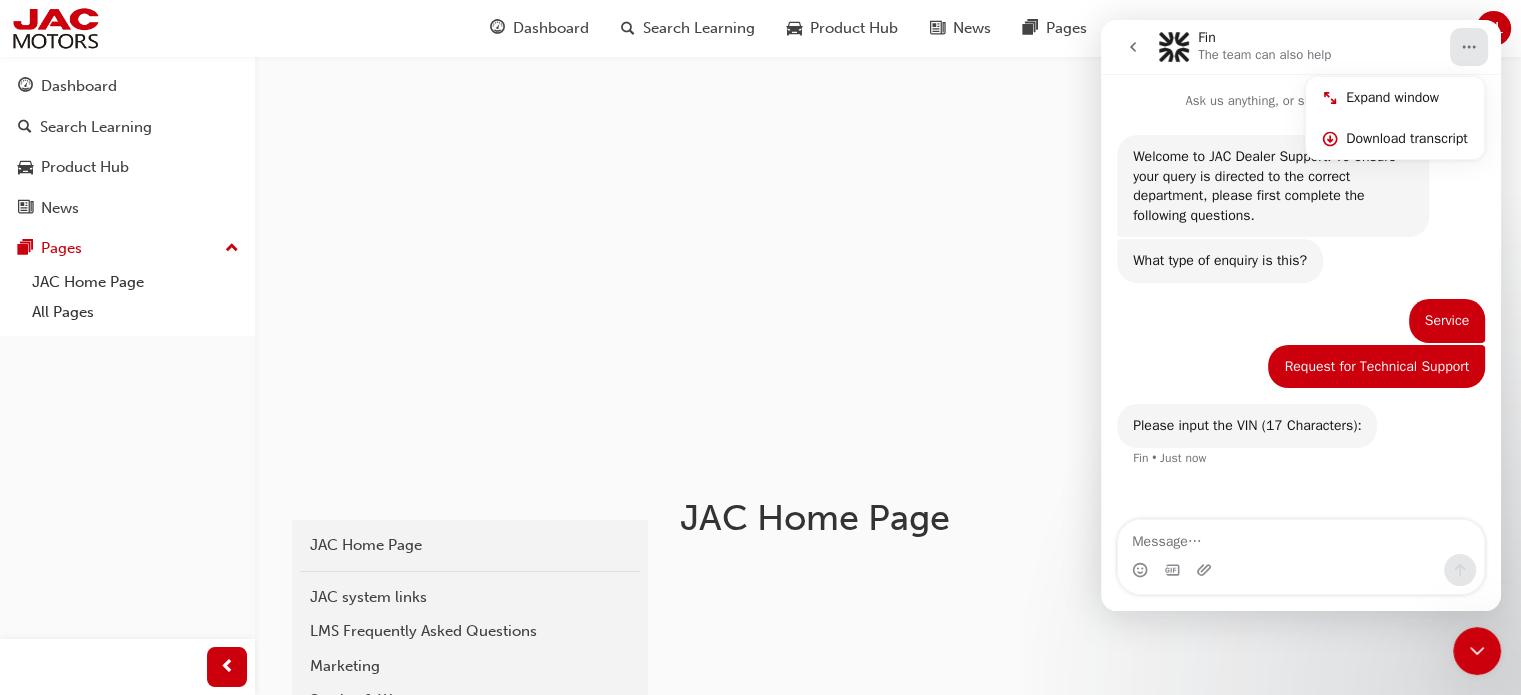 click on "Please input the VIN (17 Characters): Fin    •   Just now" at bounding box center (1301, 448) 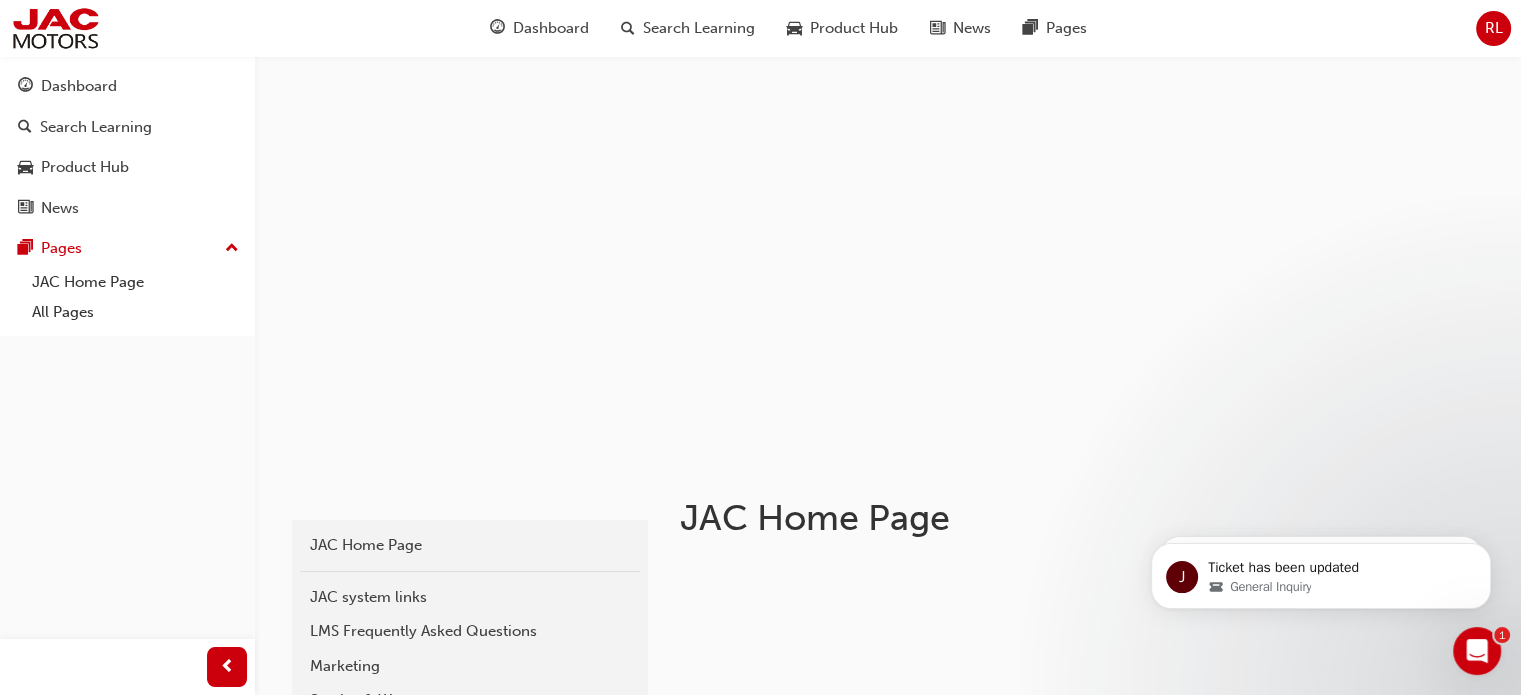 scroll, scrollTop: 0, scrollLeft: 0, axis: both 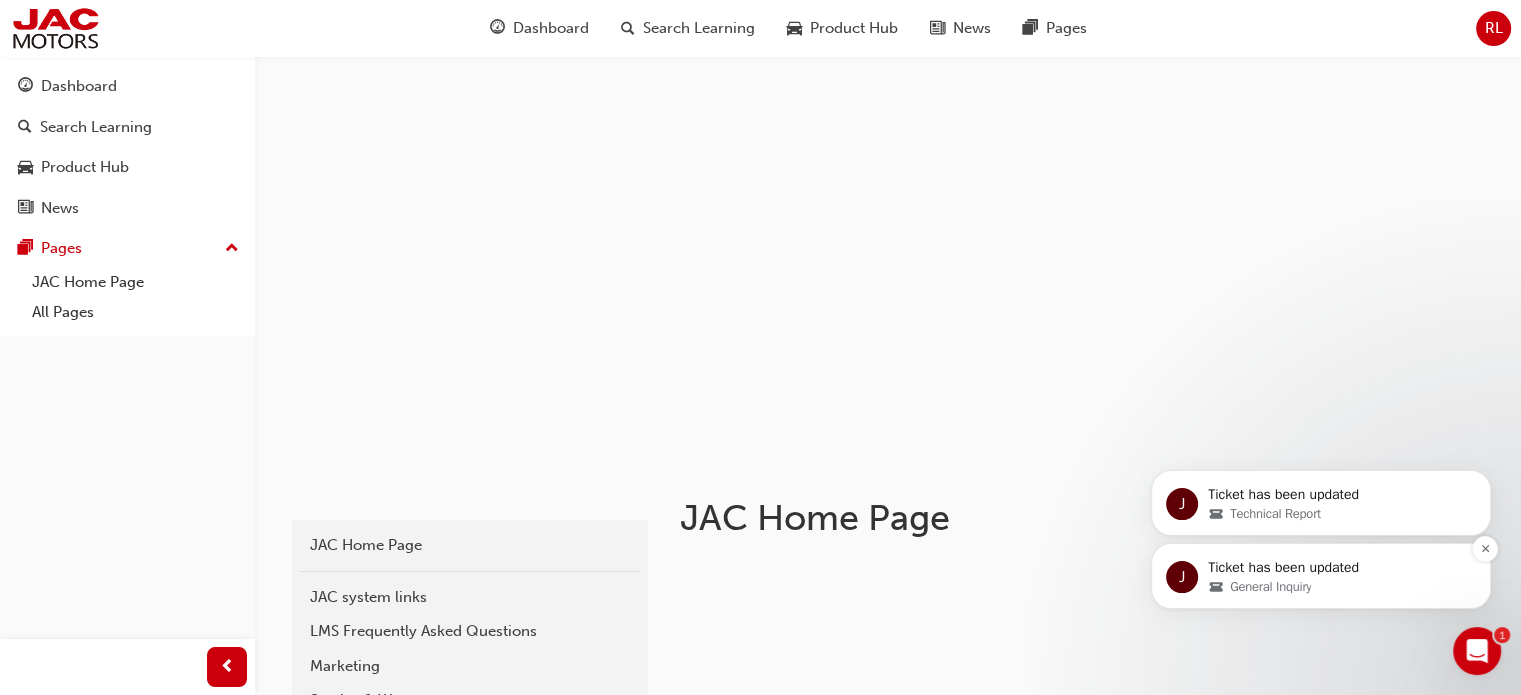 click on "Ticket has been updated" at bounding box center (1337, 568) 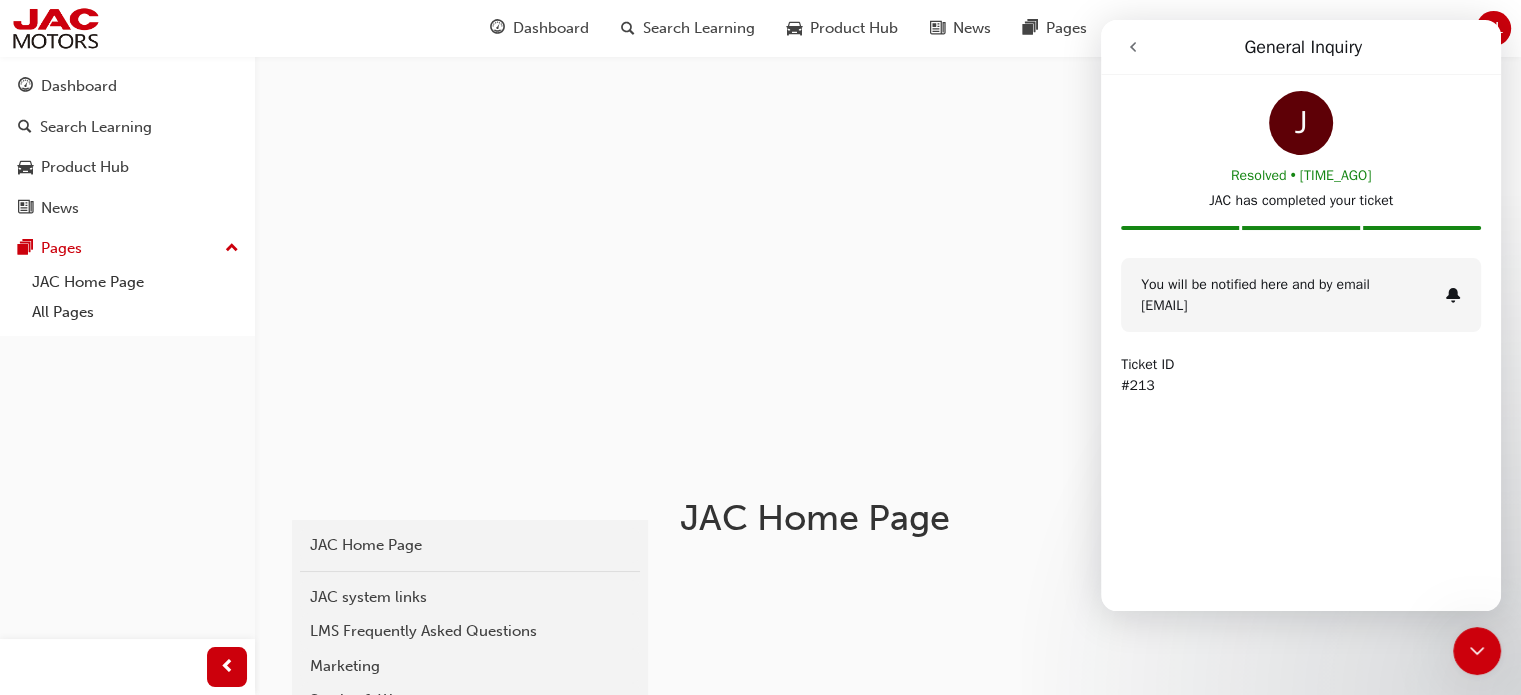 click 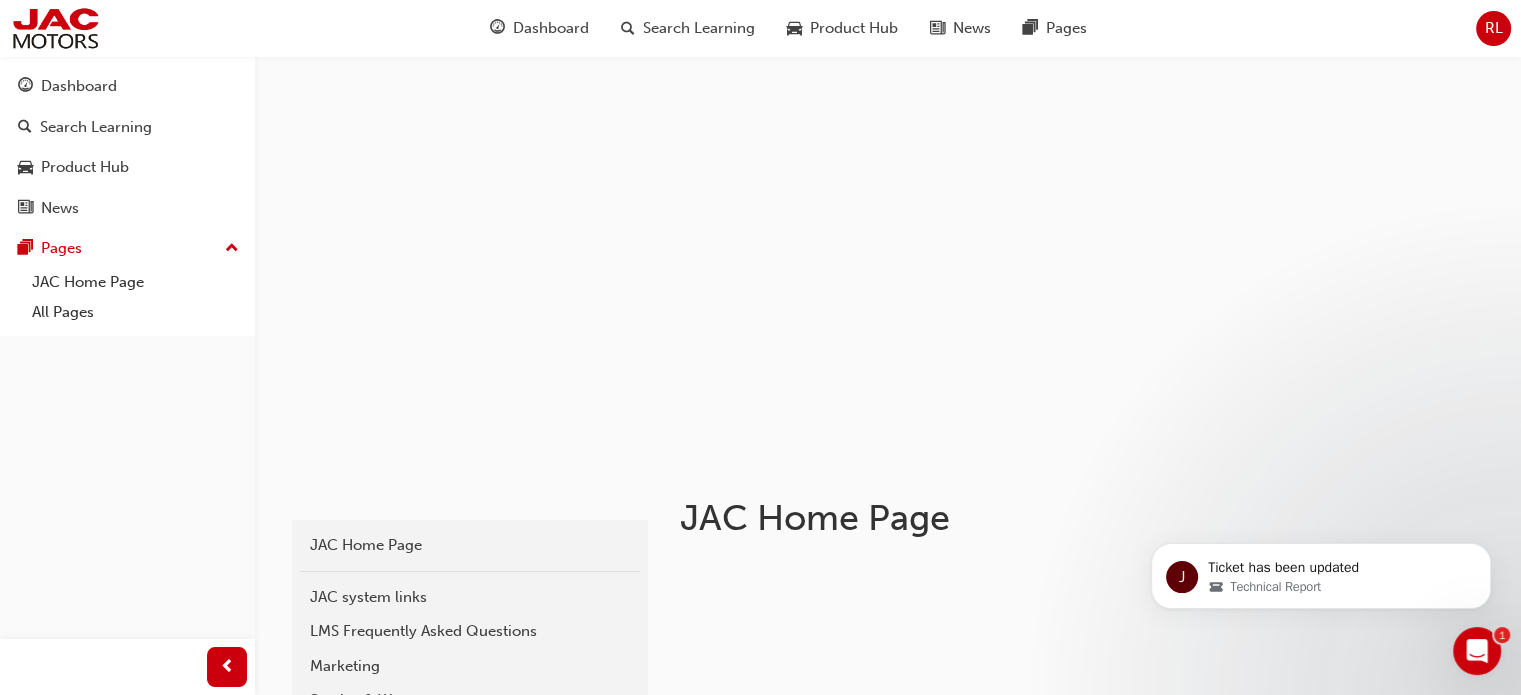 scroll, scrollTop: 0, scrollLeft: 0, axis: both 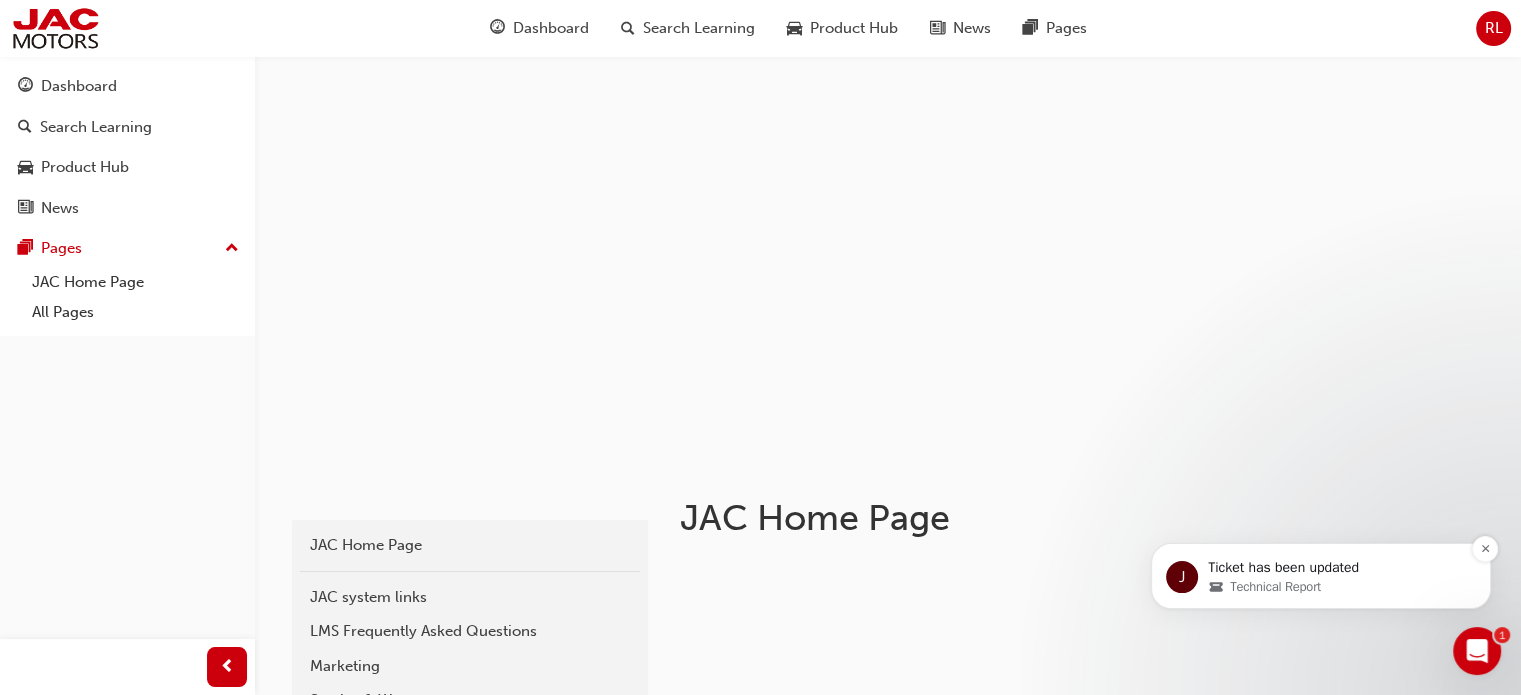 click on "Technical Report" at bounding box center (1275, 587) 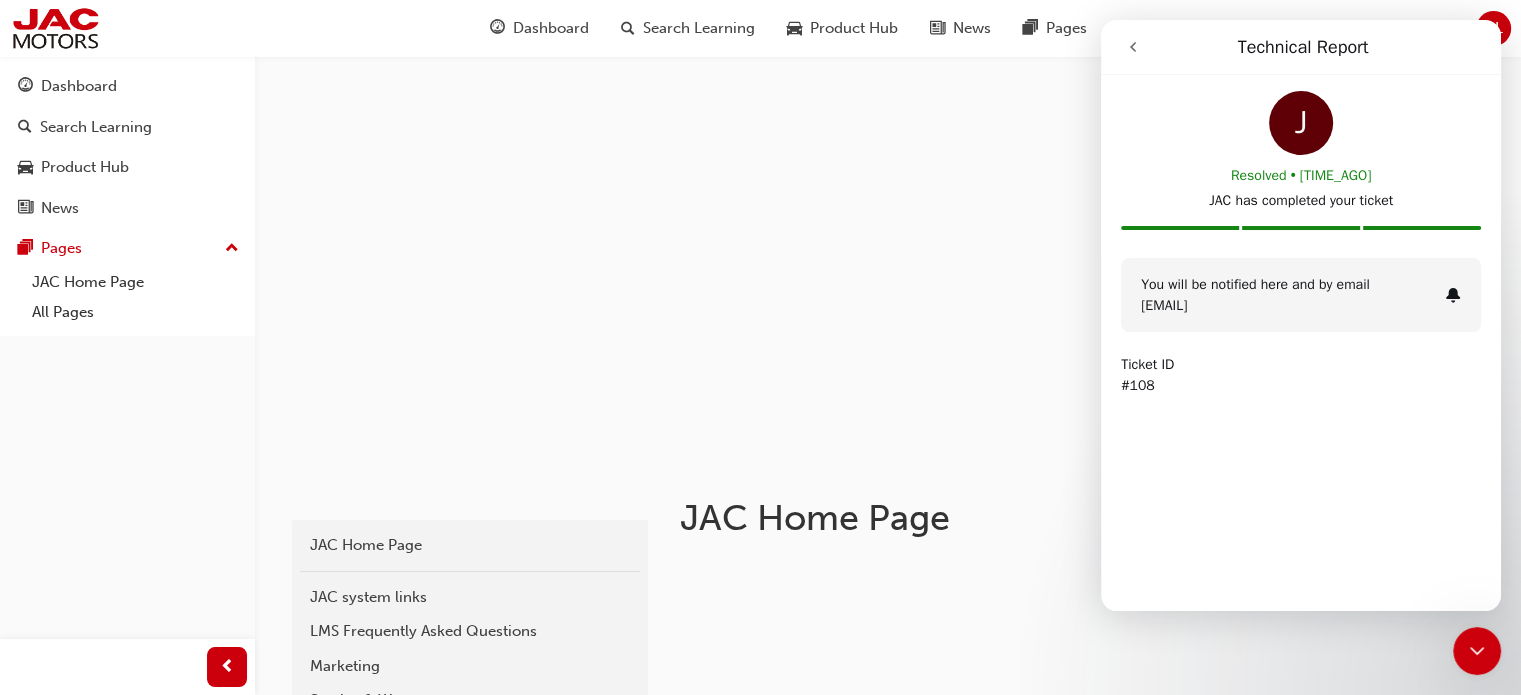 click 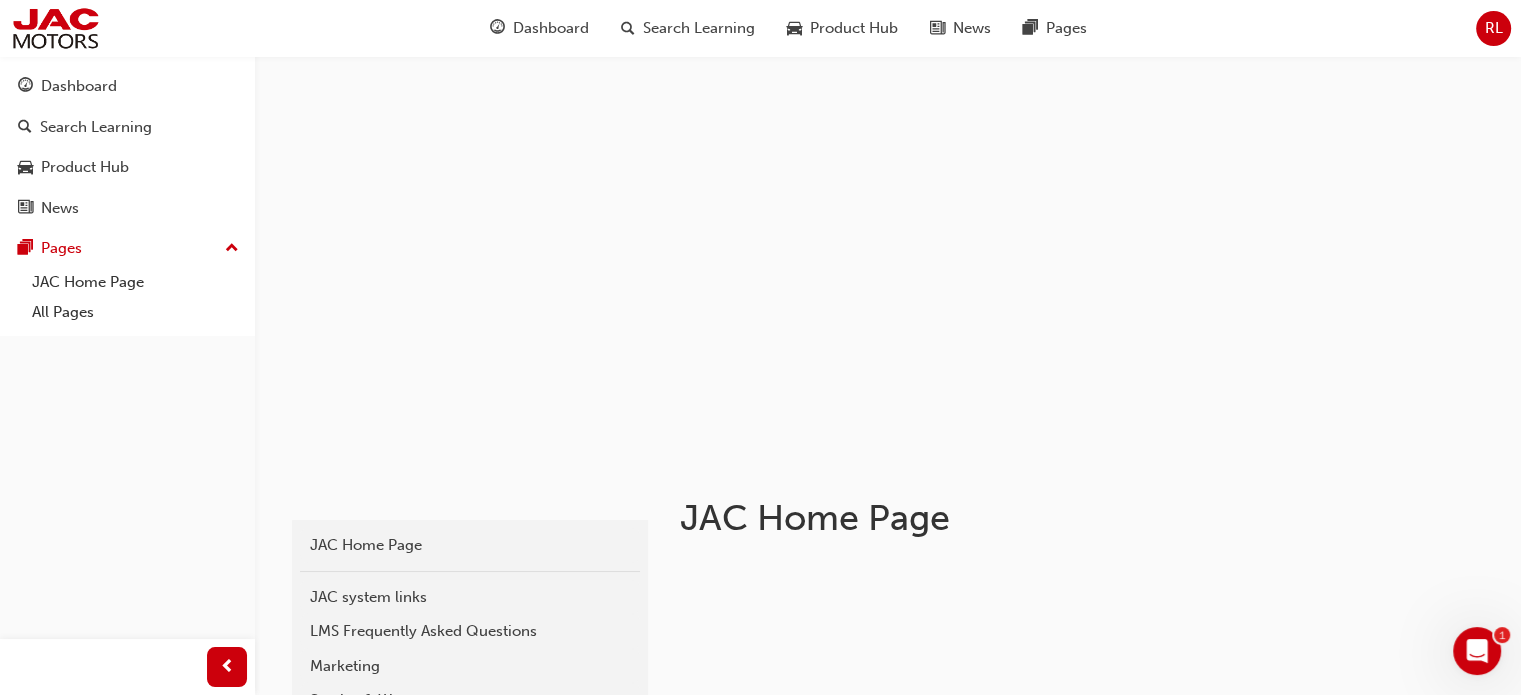 click 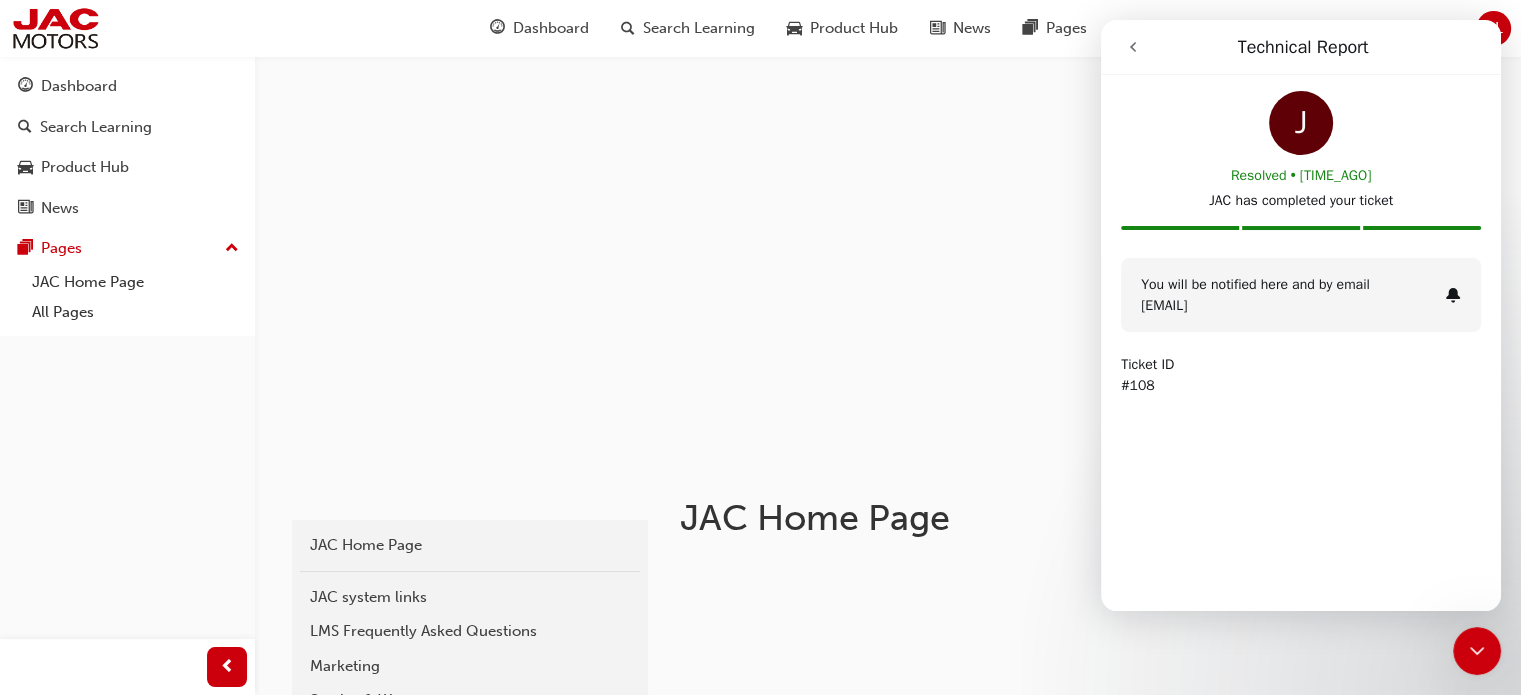 click 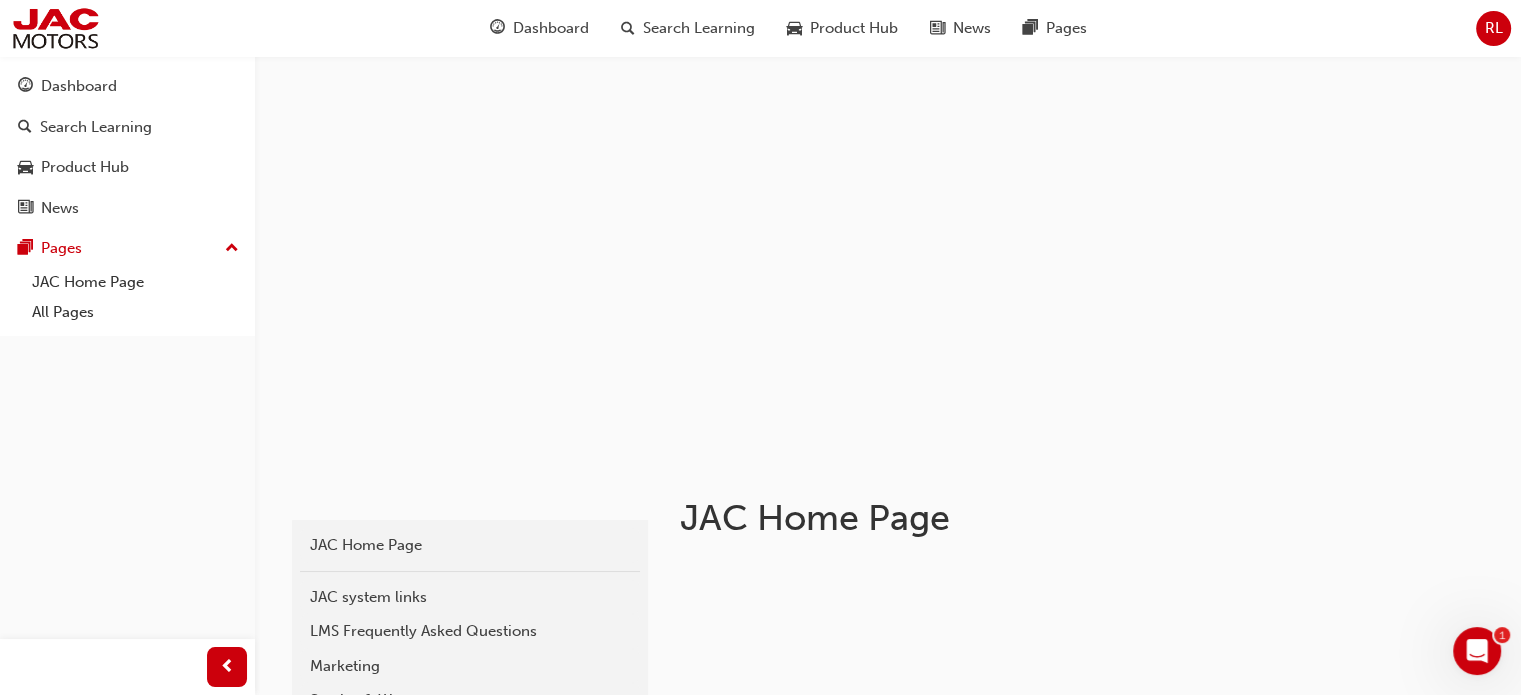 click on "1" at bounding box center [1502, 635] 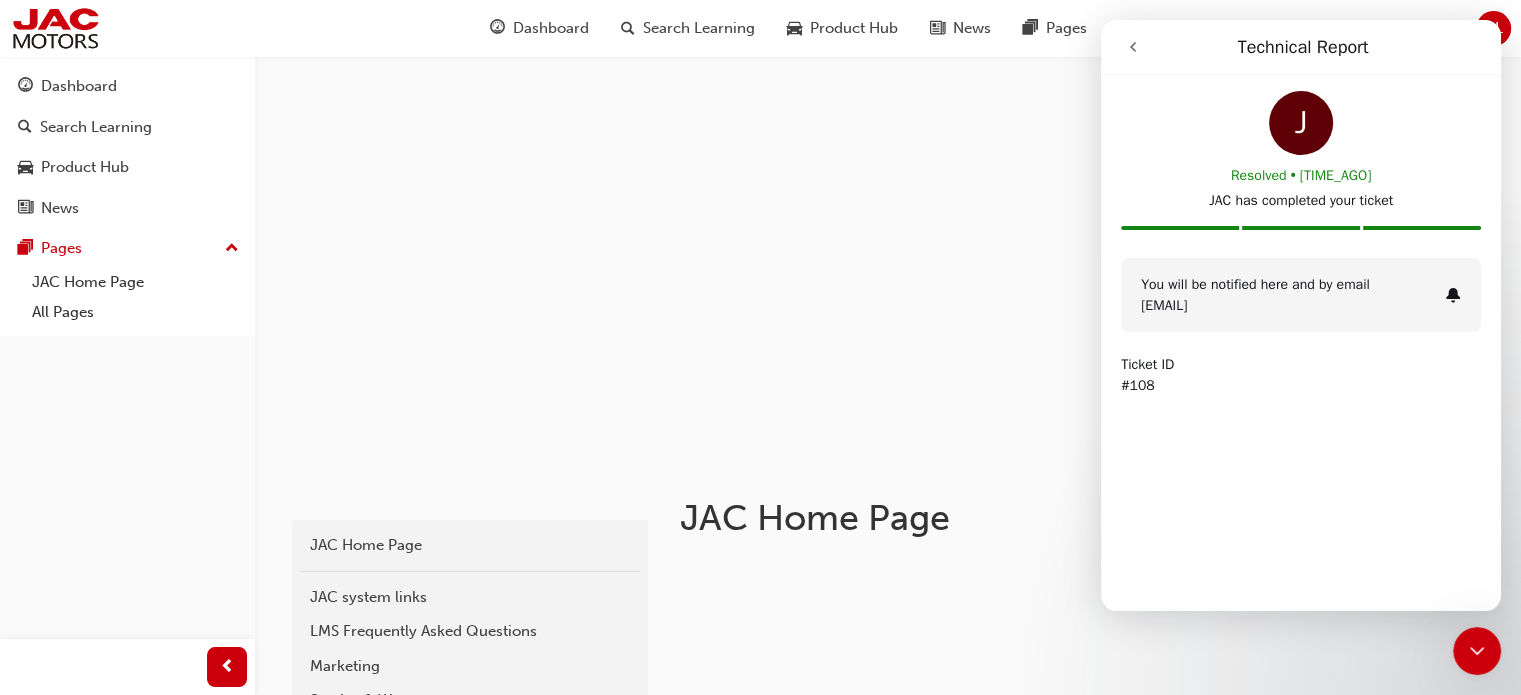click 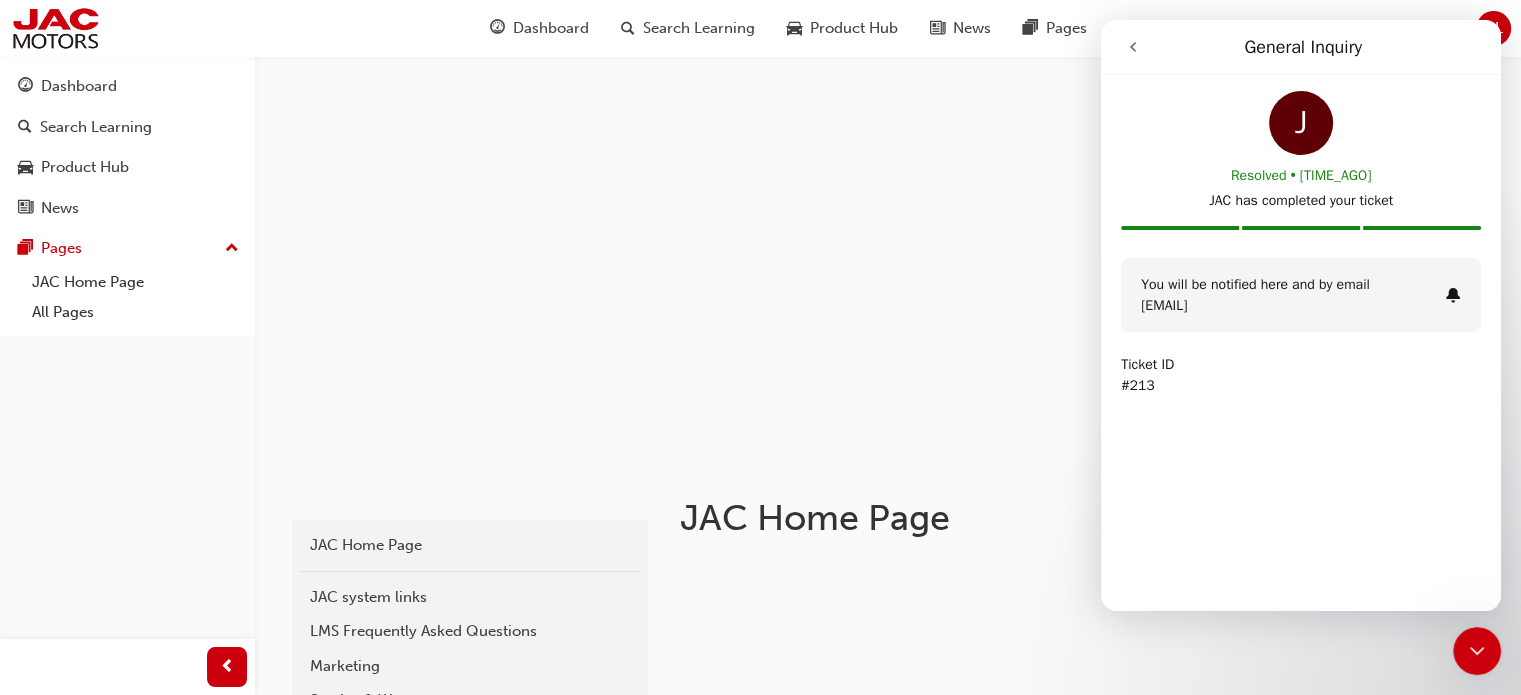 click 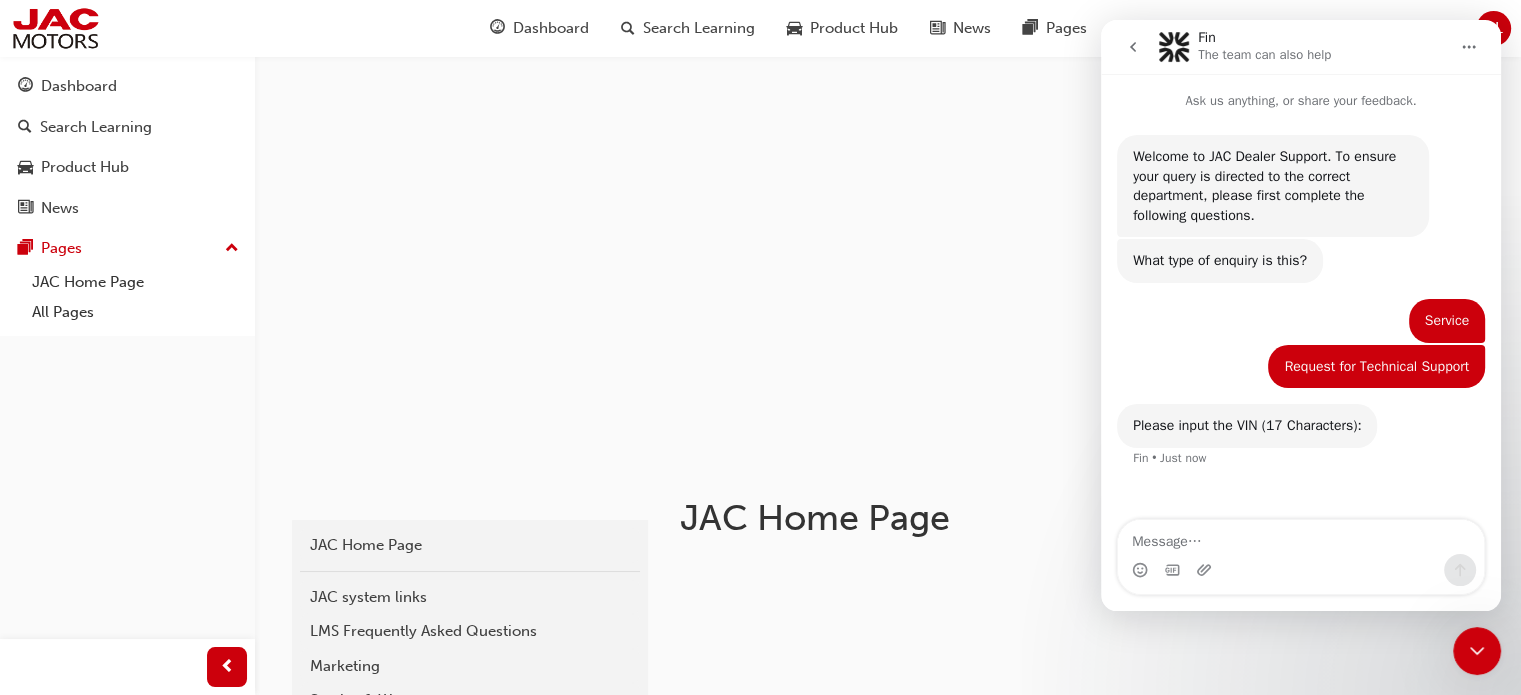 click on "Service" at bounding box center (1447, 321) 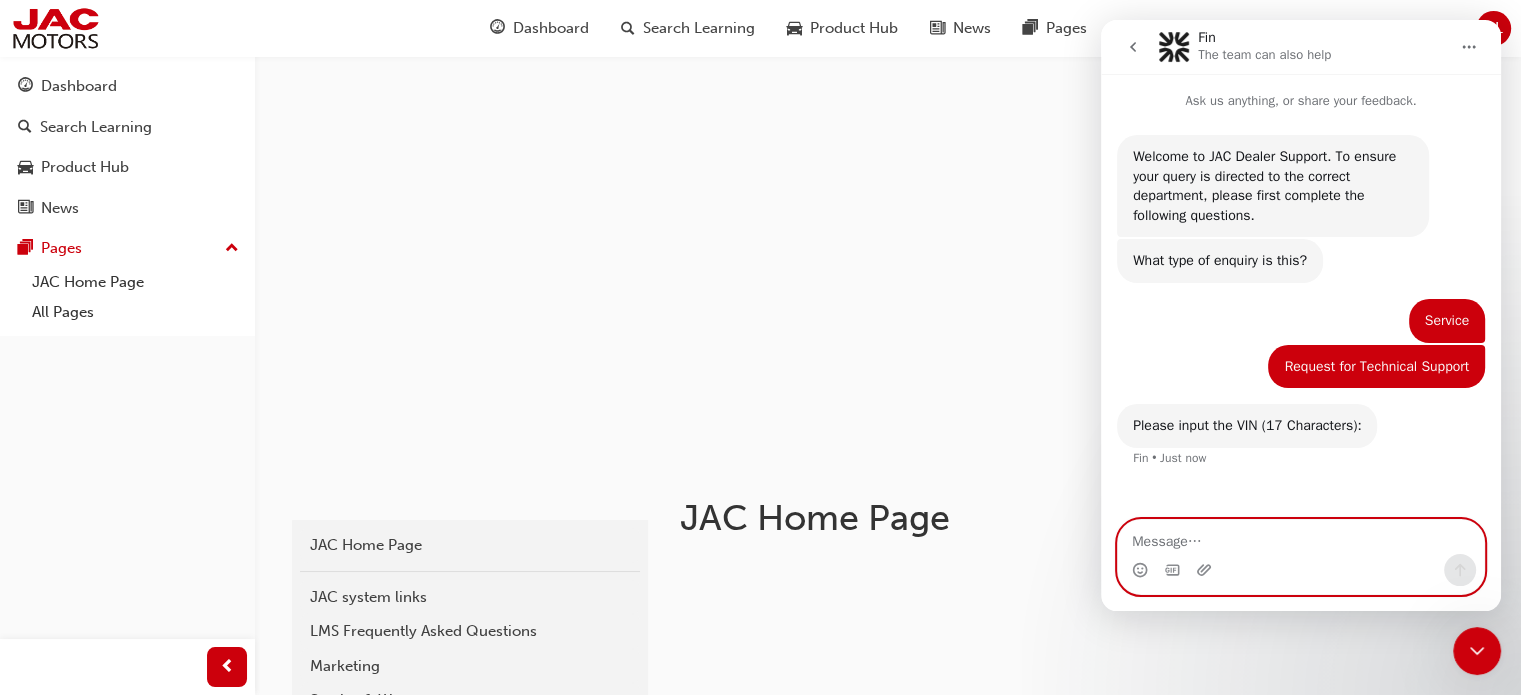 click at bounding box center [1301, 537] 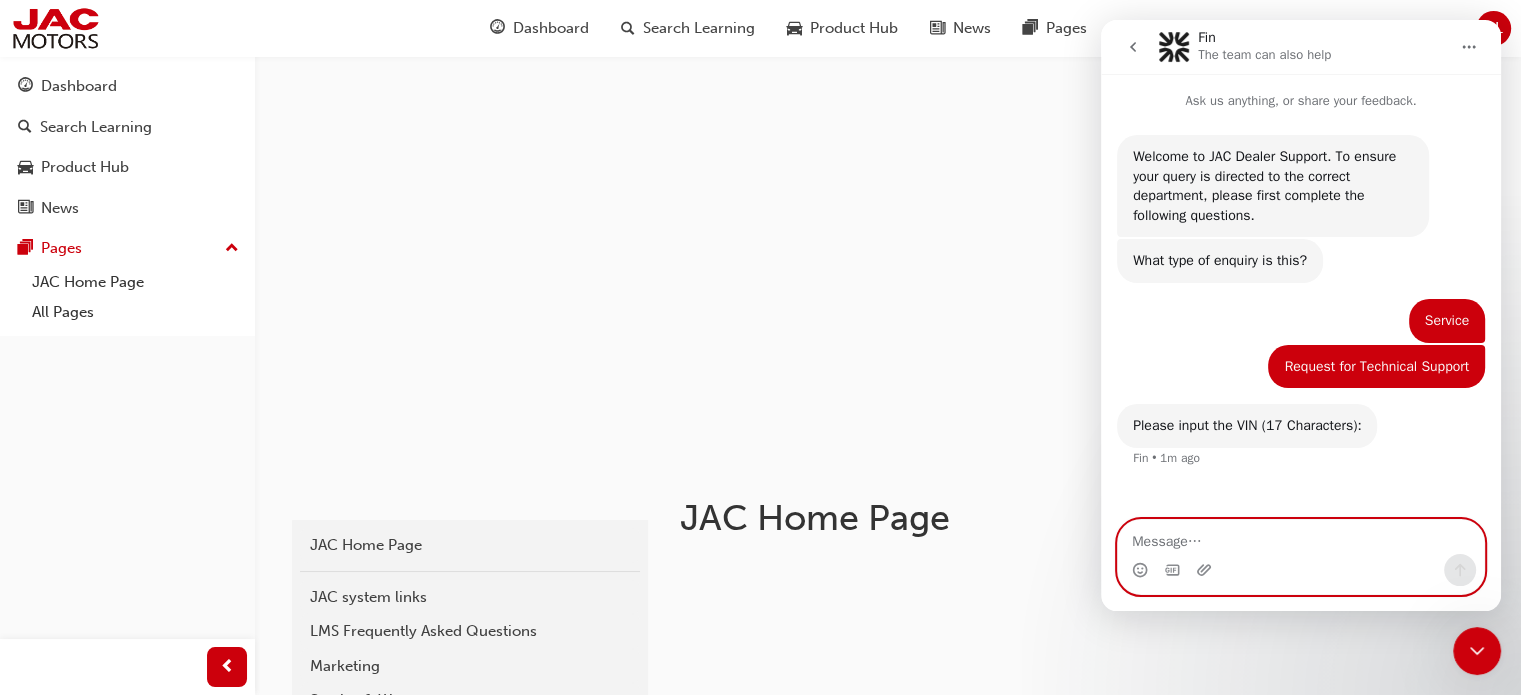click at bounding box center [1301, 537] 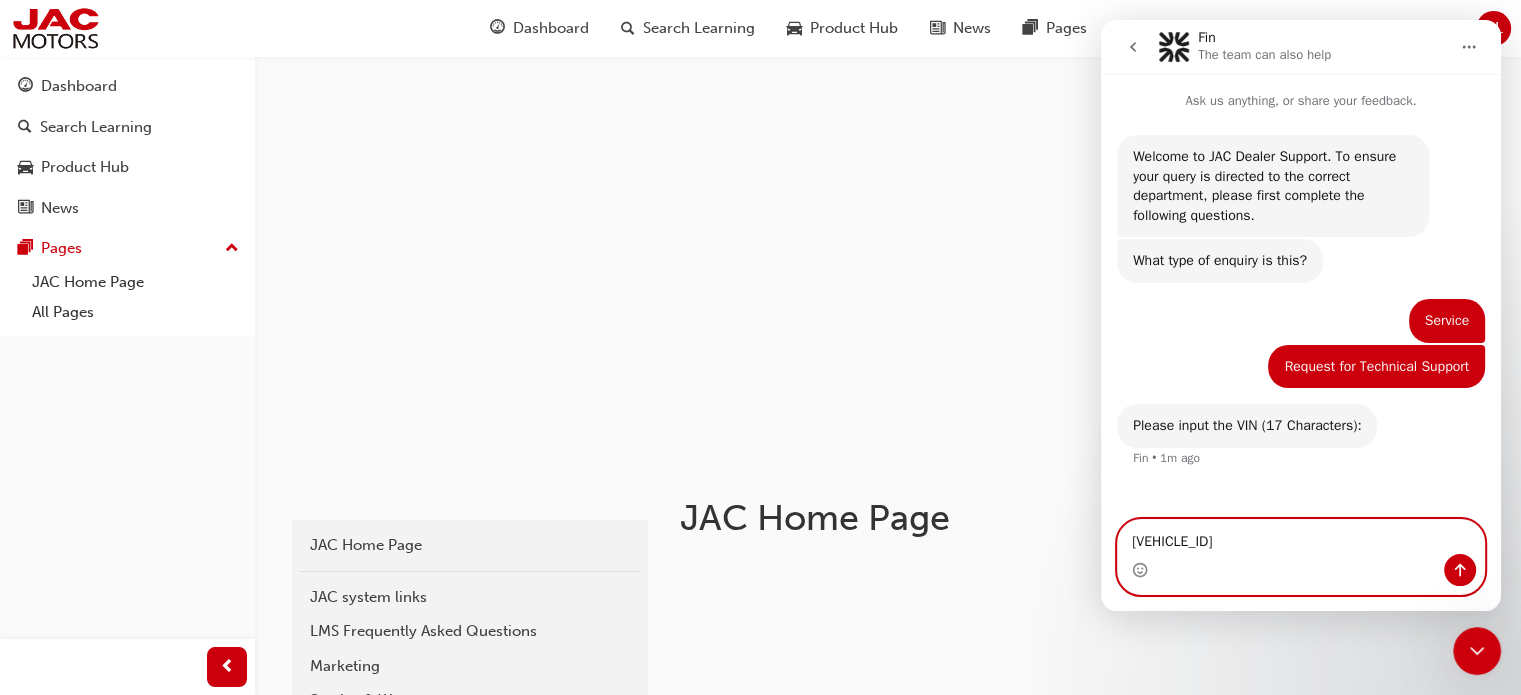 type on "[VEHICLE_ID]" 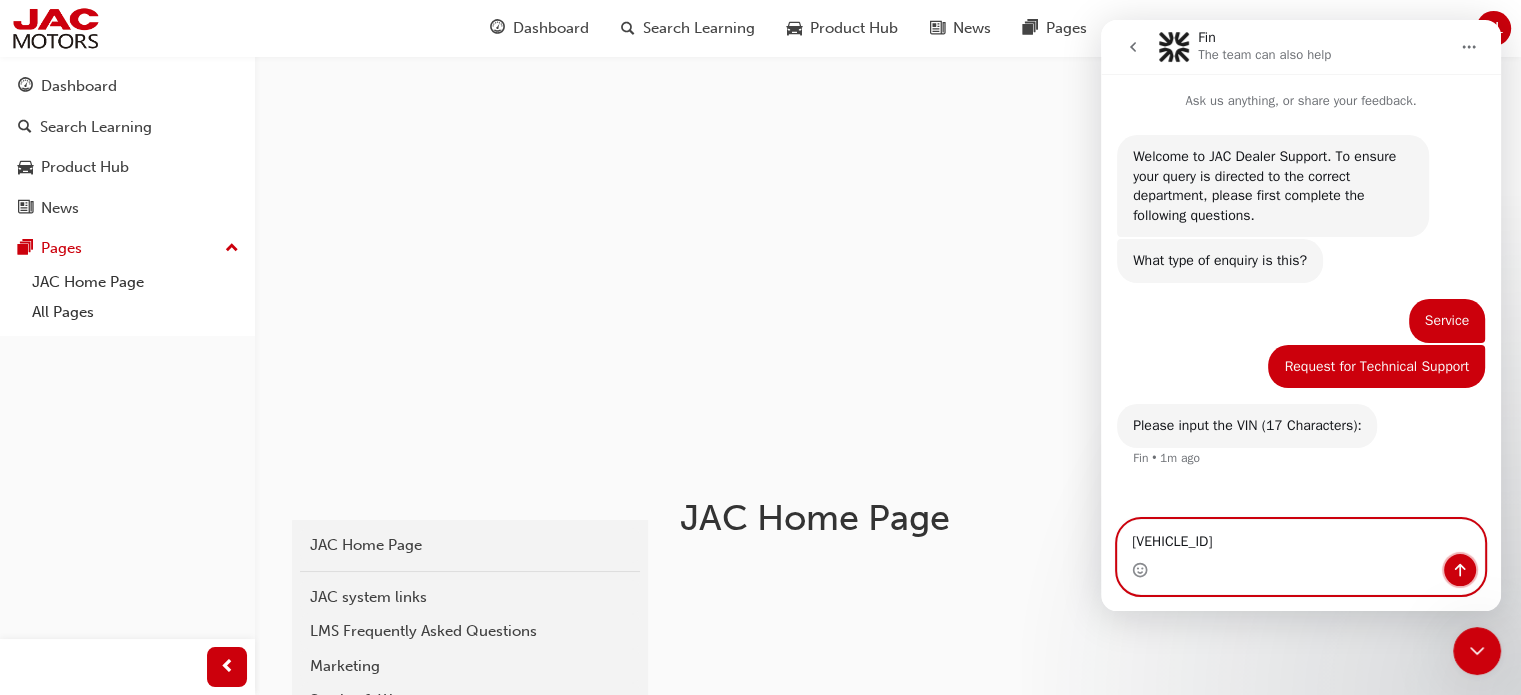 click 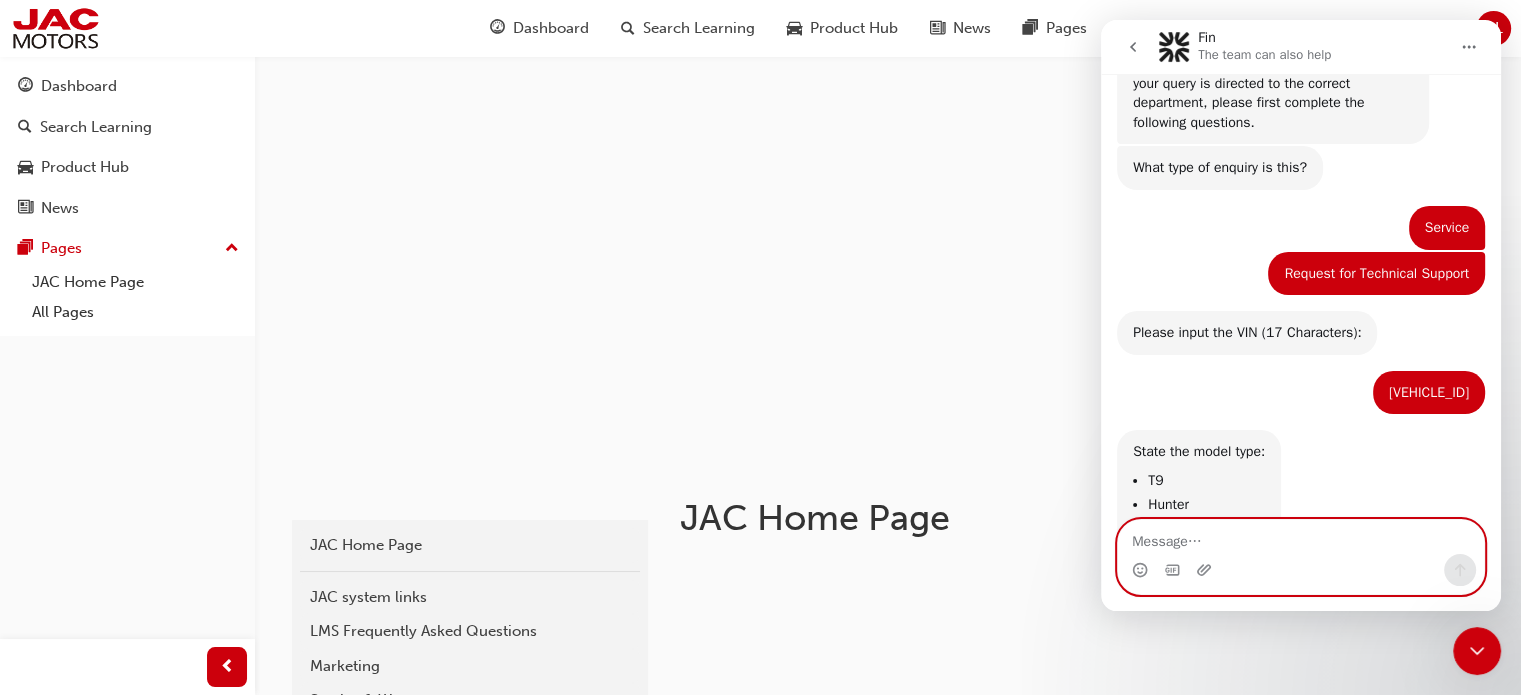 scroll, scrollTop: 164, scrollLeft: 0, axis: vertical 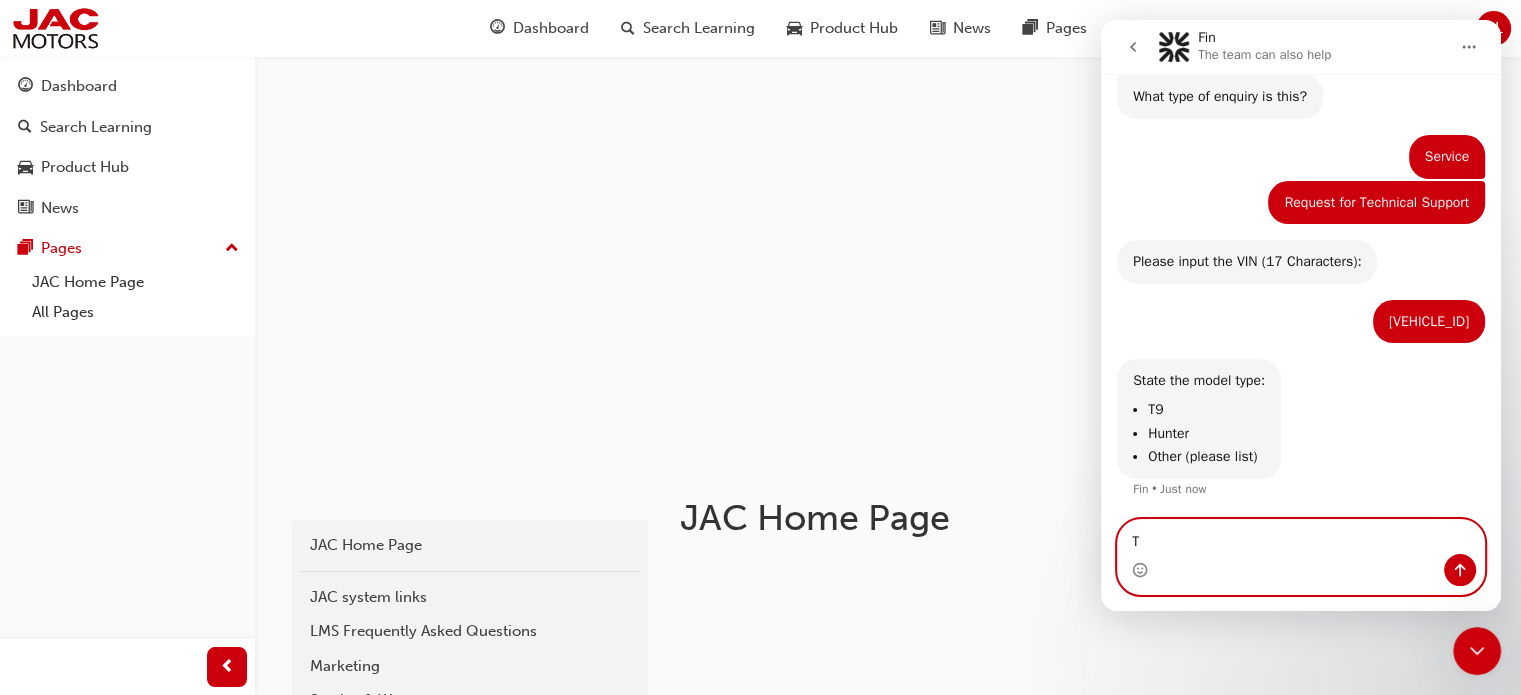type on "T9" 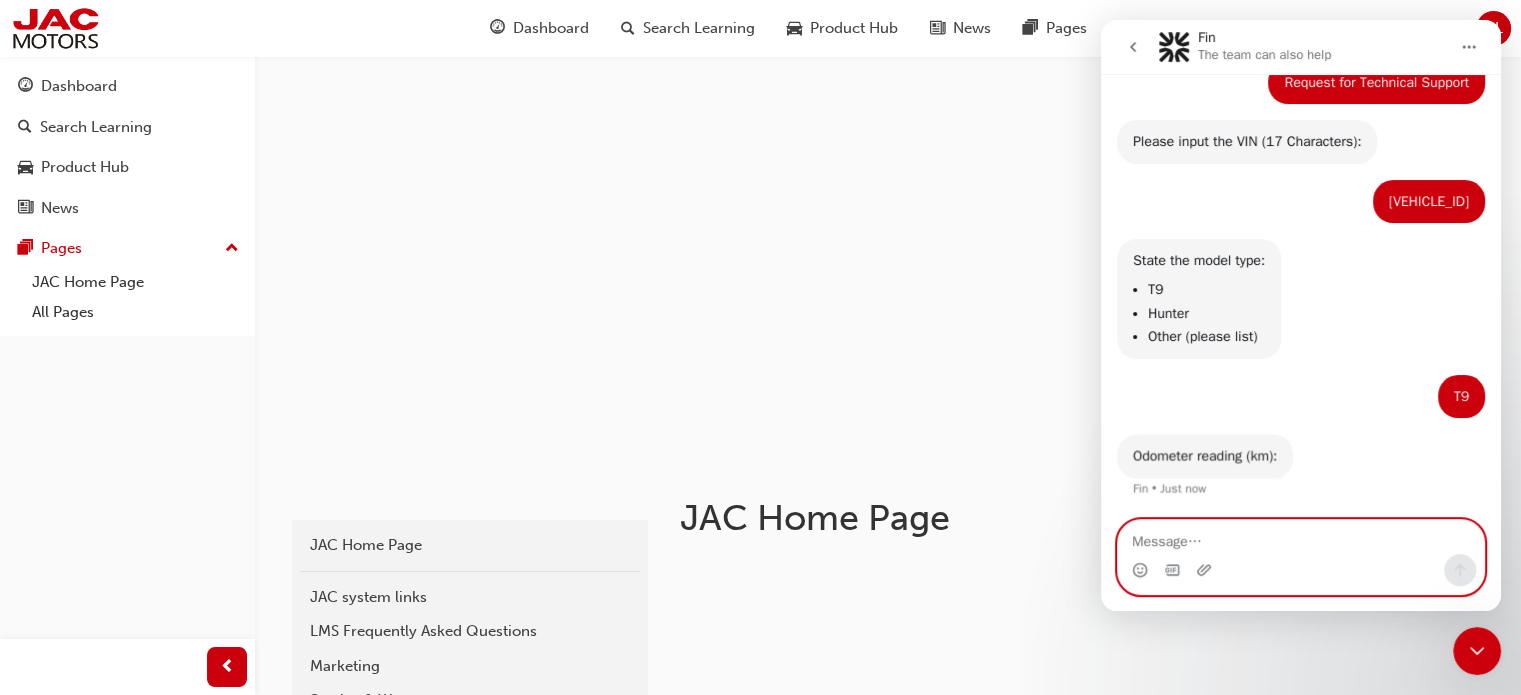 scroll, scrollTop: 283, scrollLeft: 0, axis: vertical 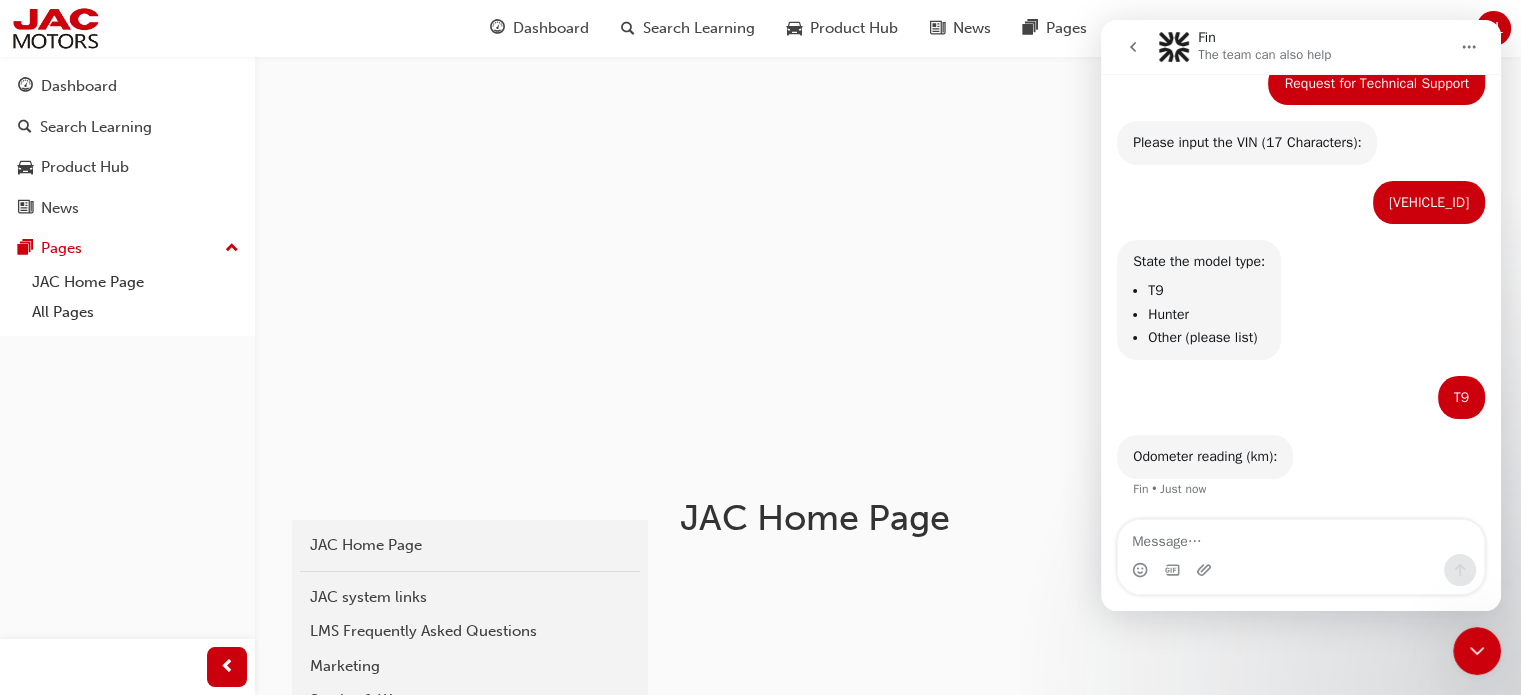 click on "The team can also help" at bounding box center (1264, 55) 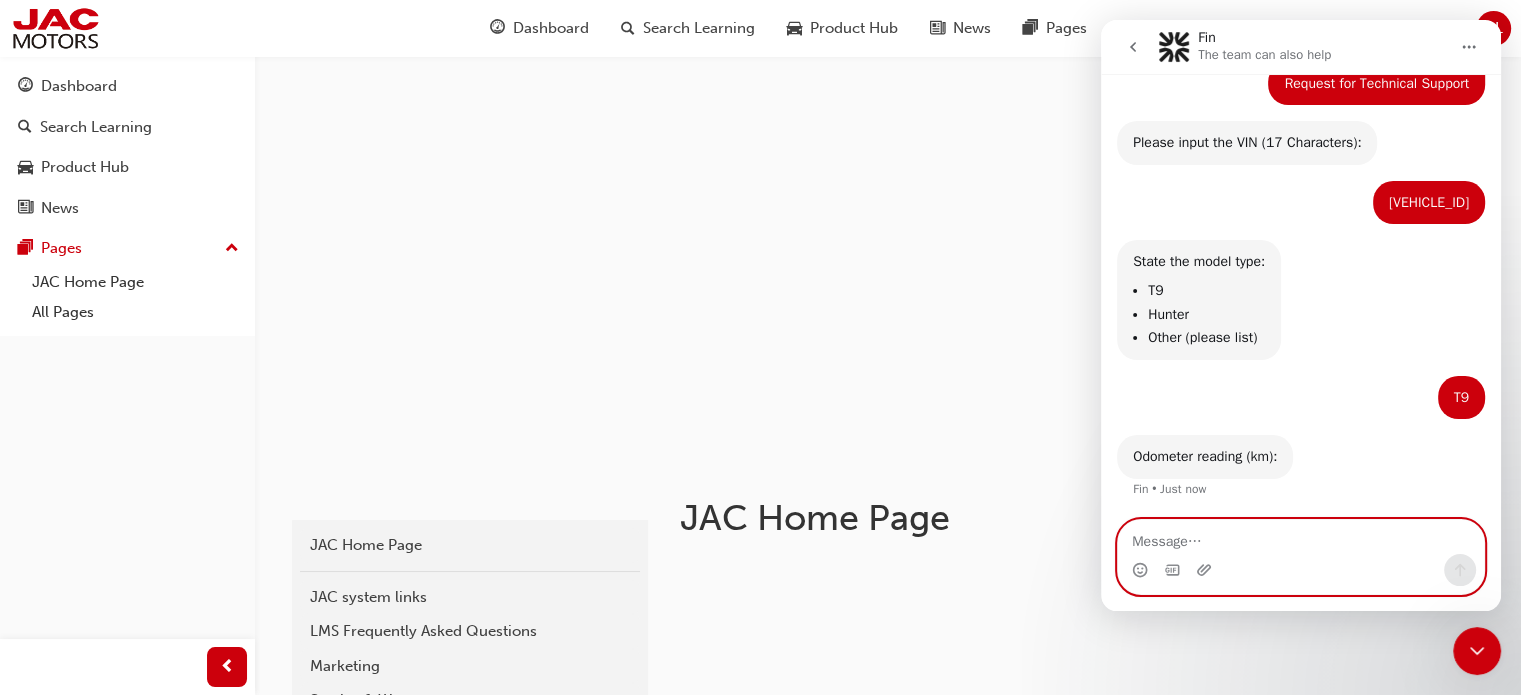 click at bounding box center [1301, 537] 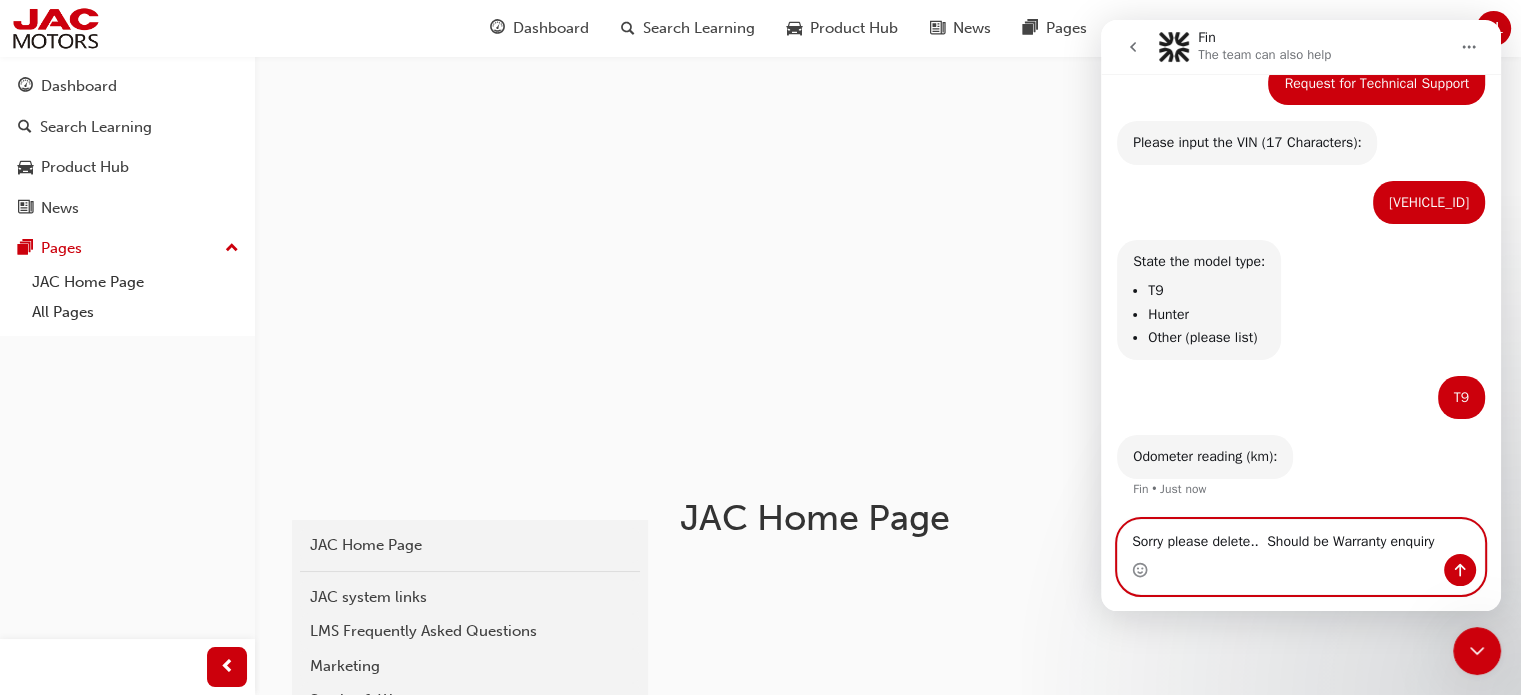 click on "Sorry please delete..  Should be Warranty enquiry" at bounding box center (1301, 537) 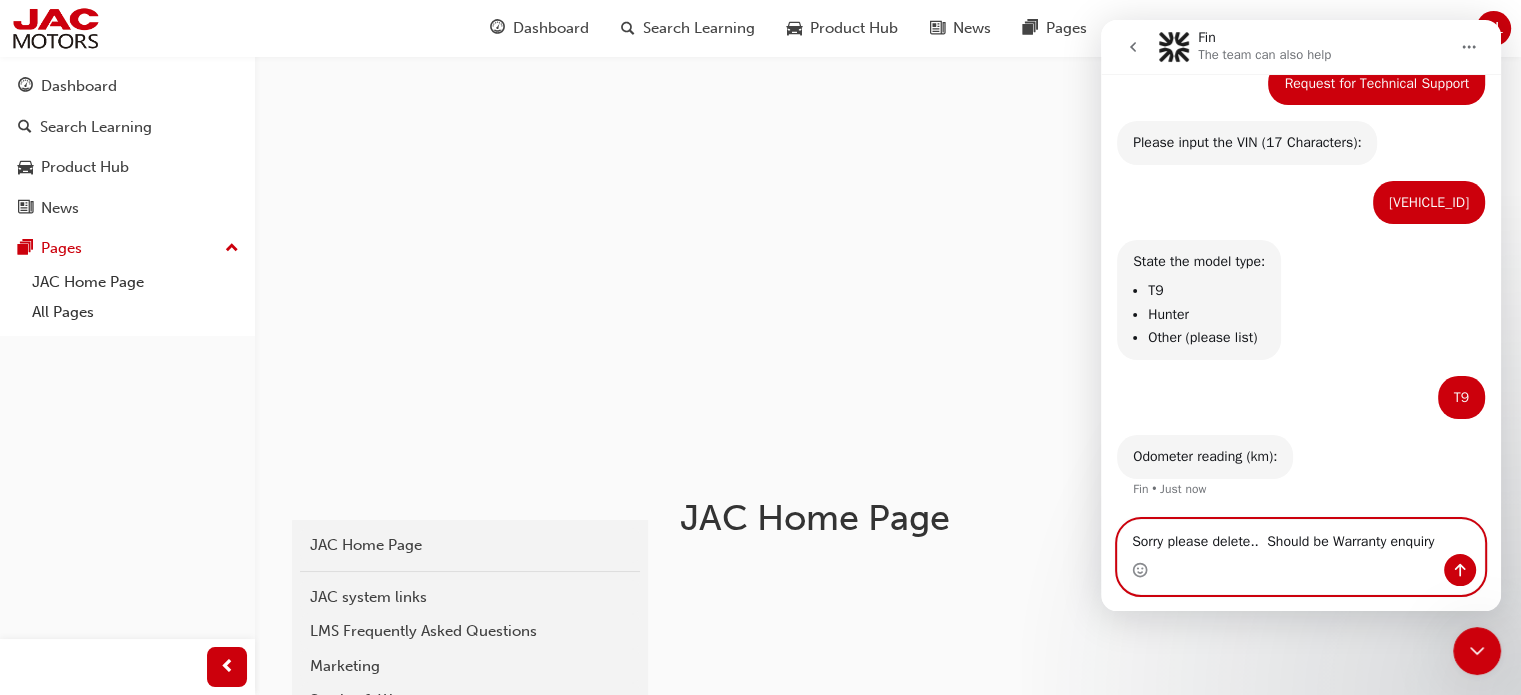 drag, startPoint x: 1249, startPoint y: 542, endPoint x: 1212, endPoint y: 543, distance: 37.01351 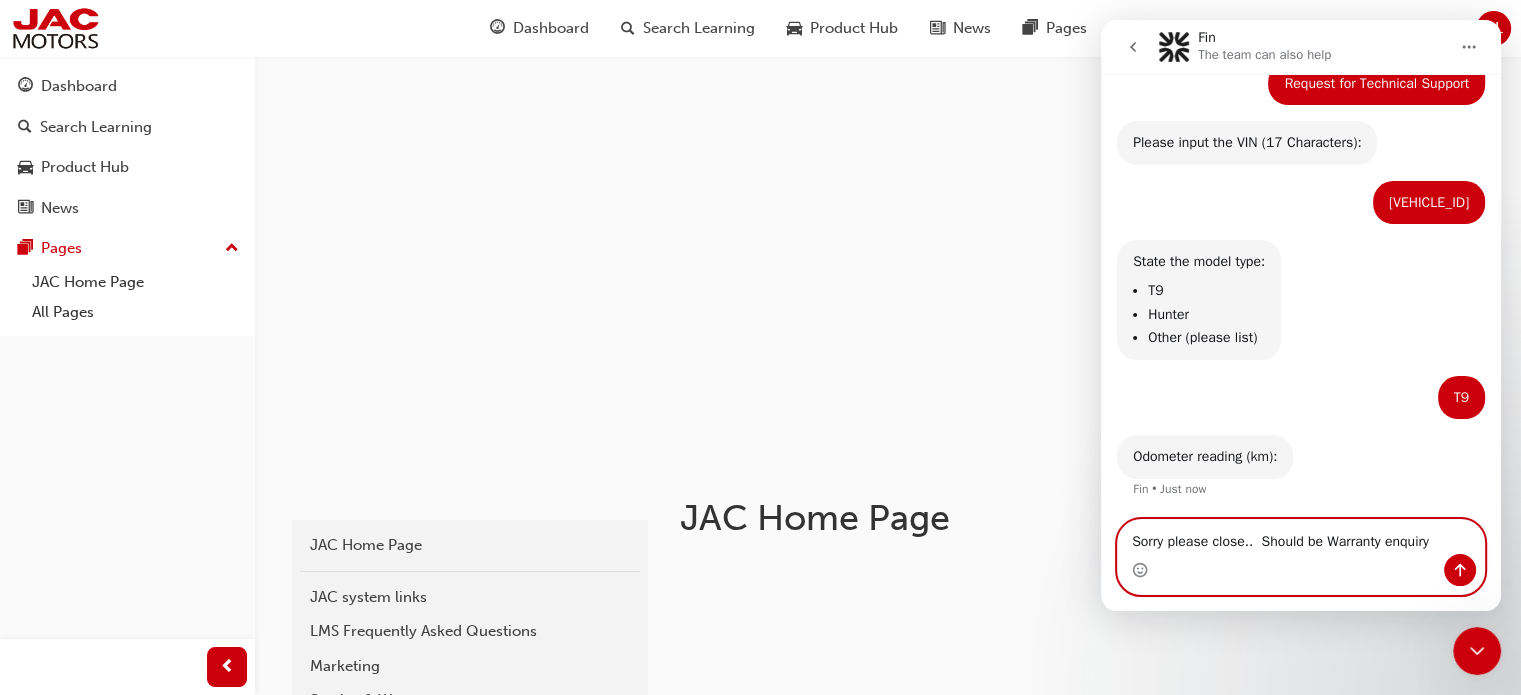 type on "Sorry please close..  Should be Warranty enquiry" 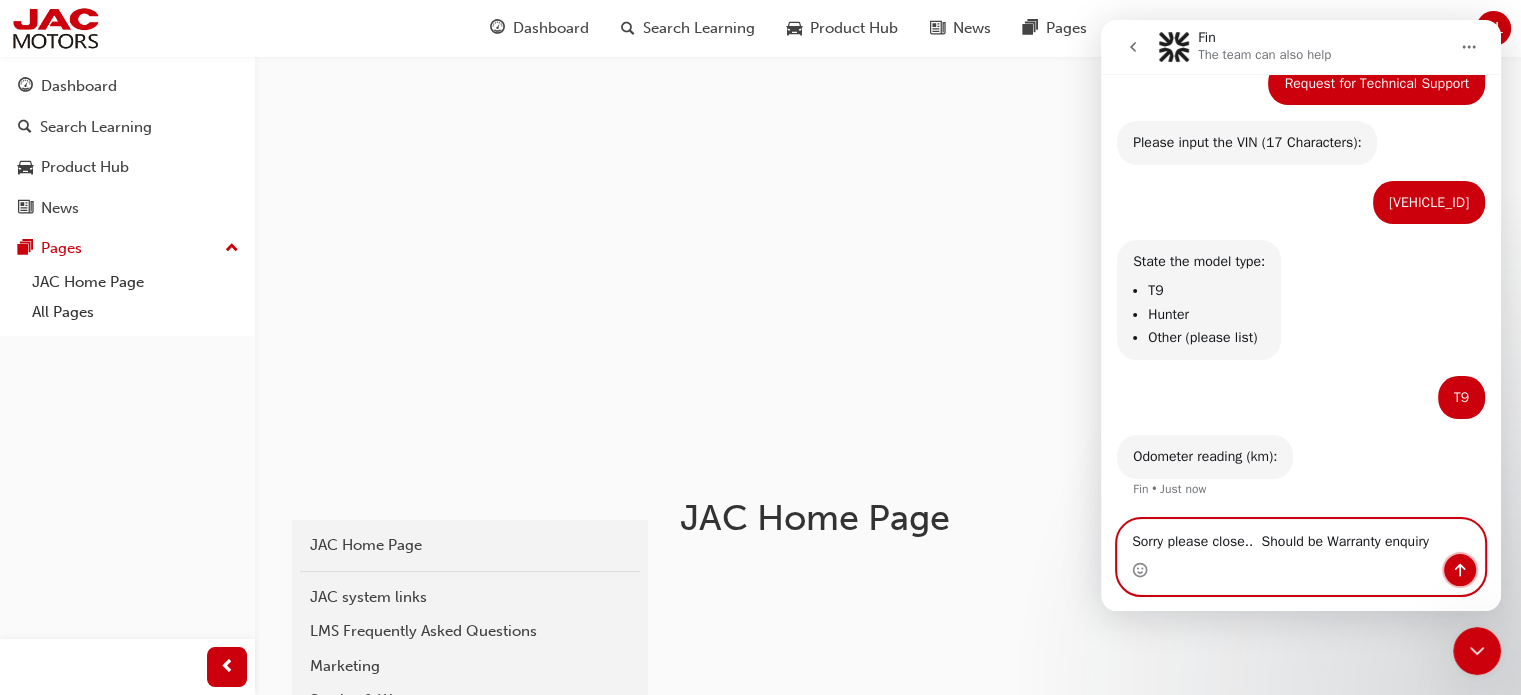 click 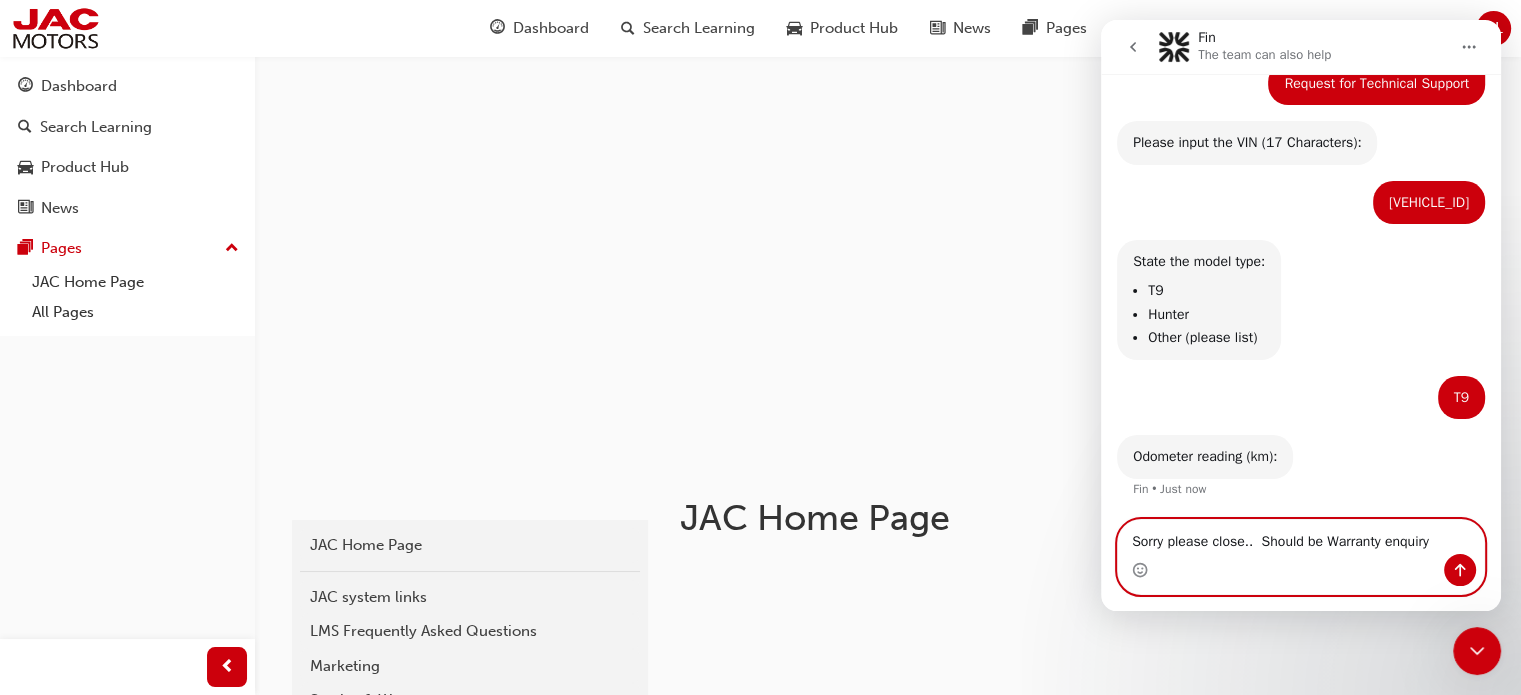 type 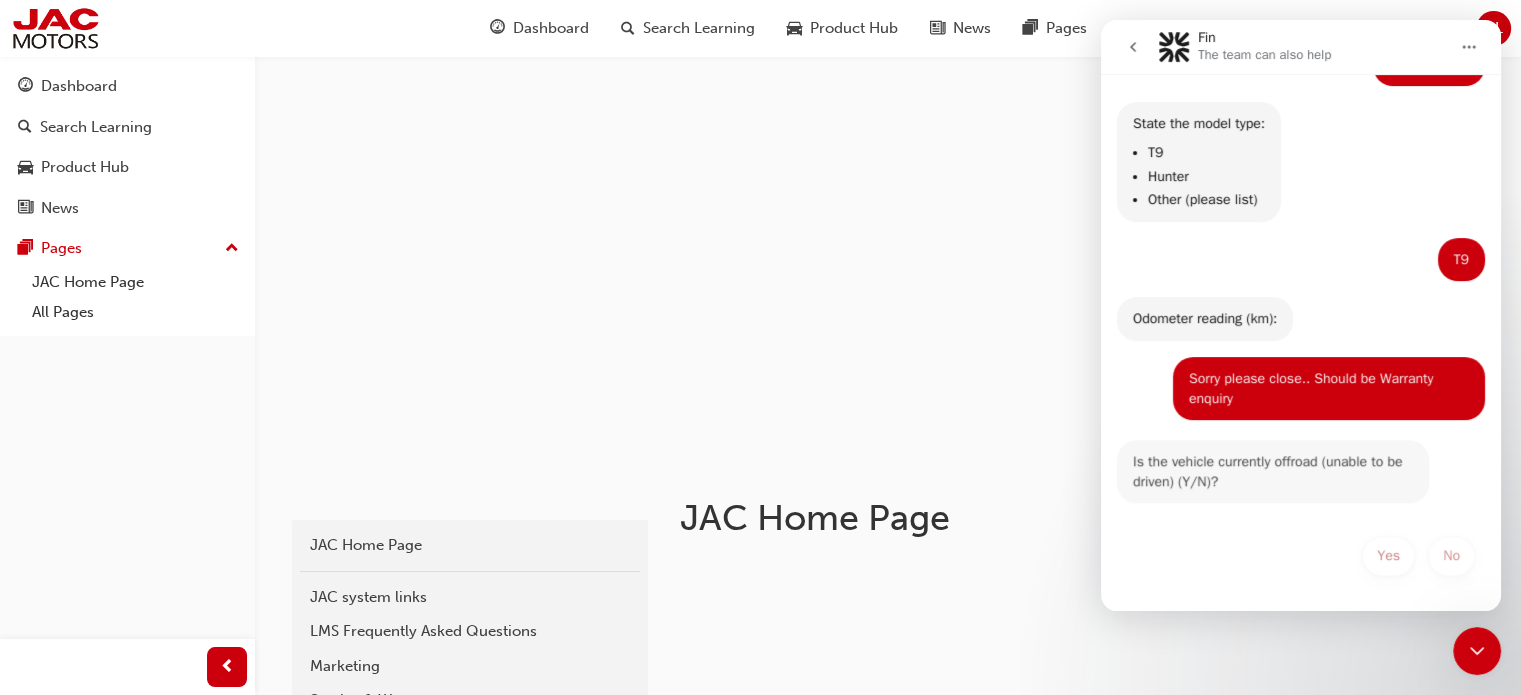 scroll, scrollTop: 420, scrollLeft: 0, axis: vertical 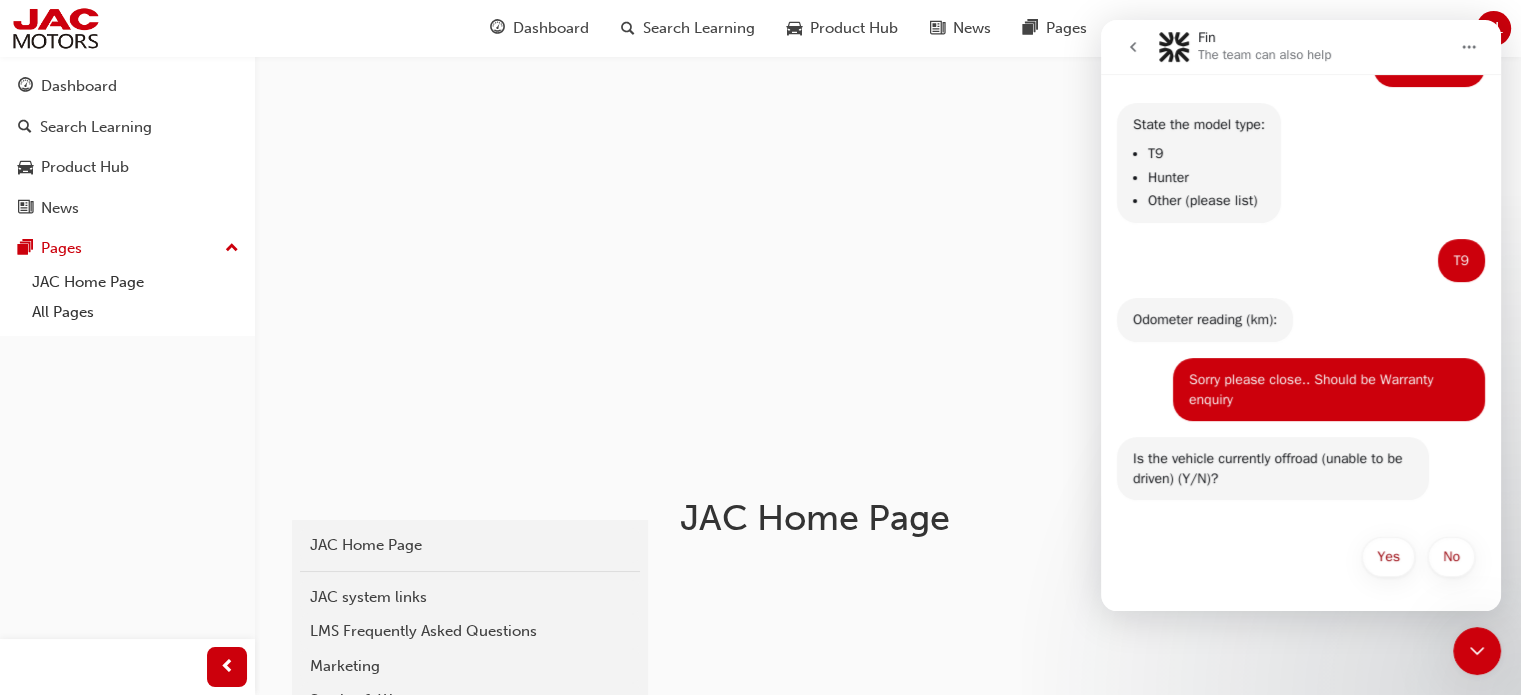 click 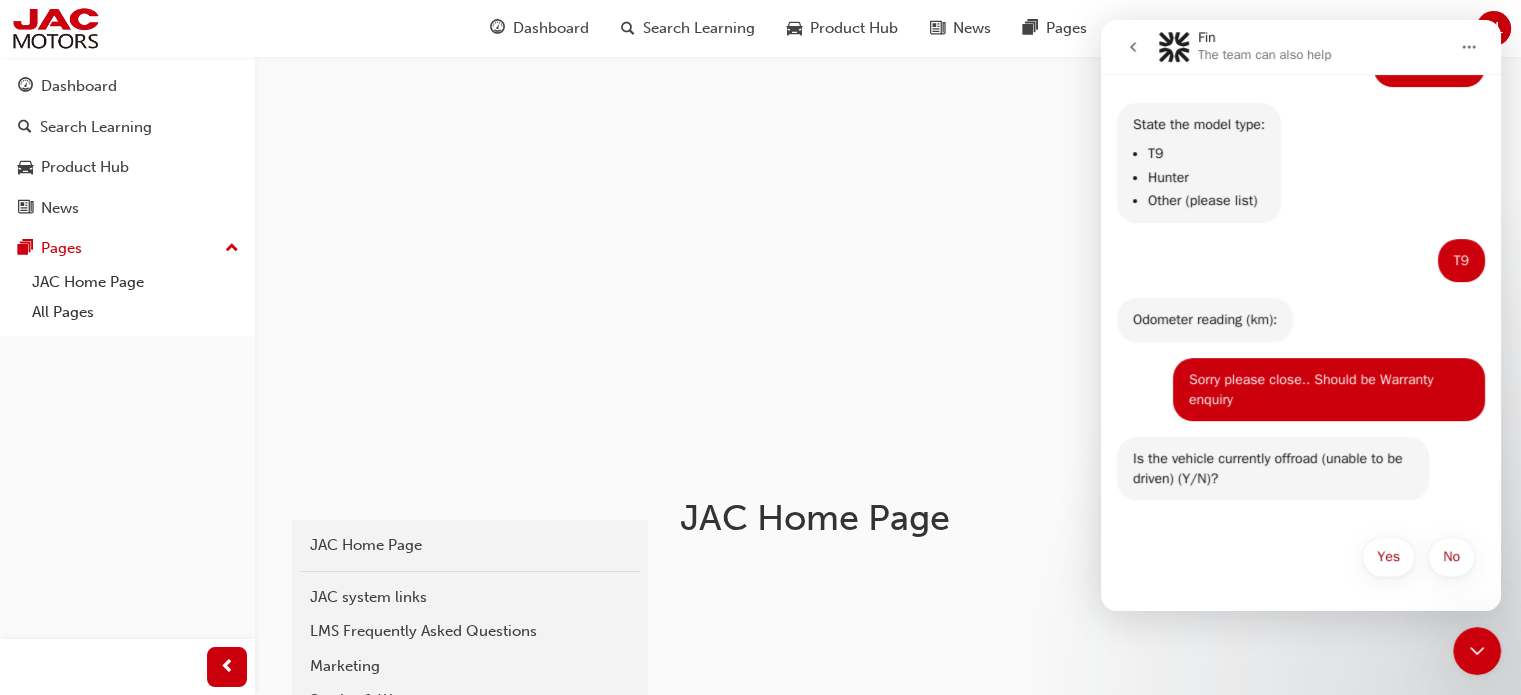 scroll, scrollTop: 0, scrollLeft: 0, axis: both 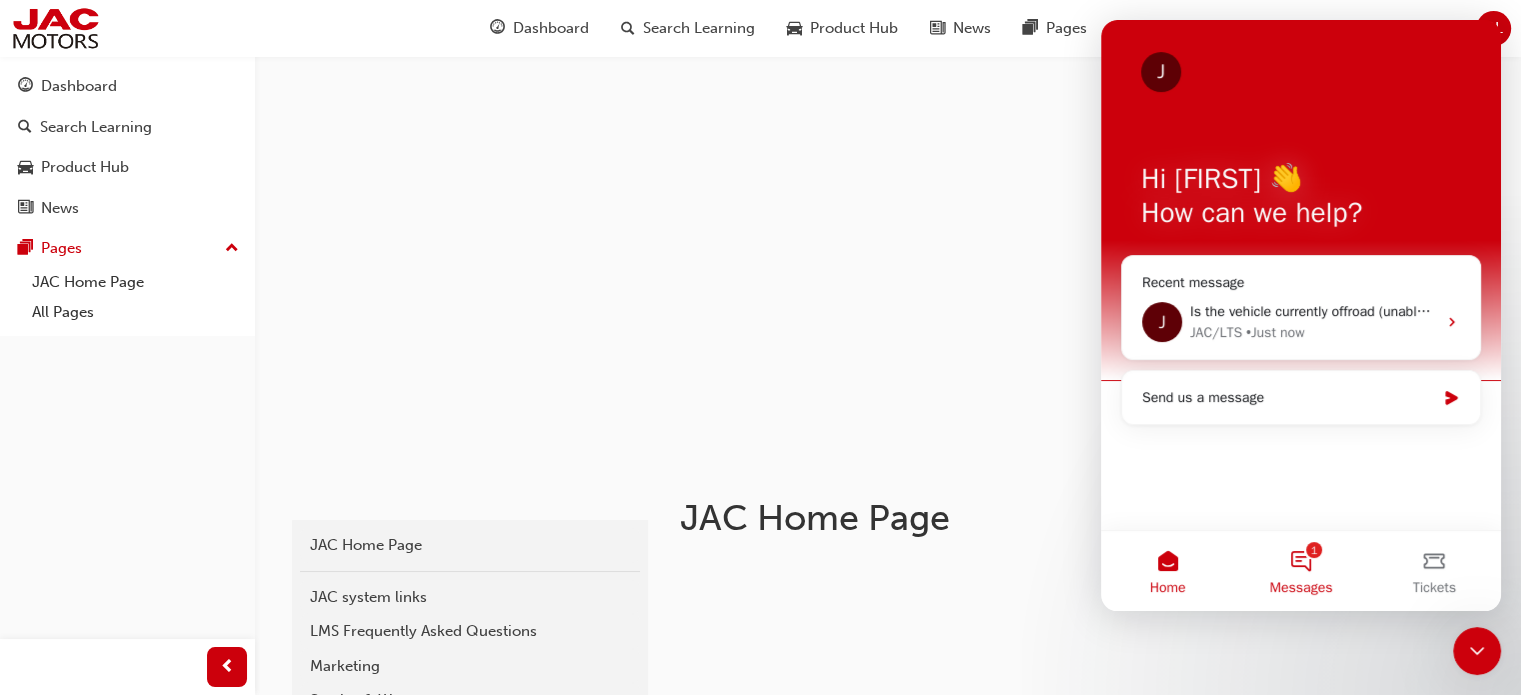 click on "1 Messages" at bounding box center (1300, 571) 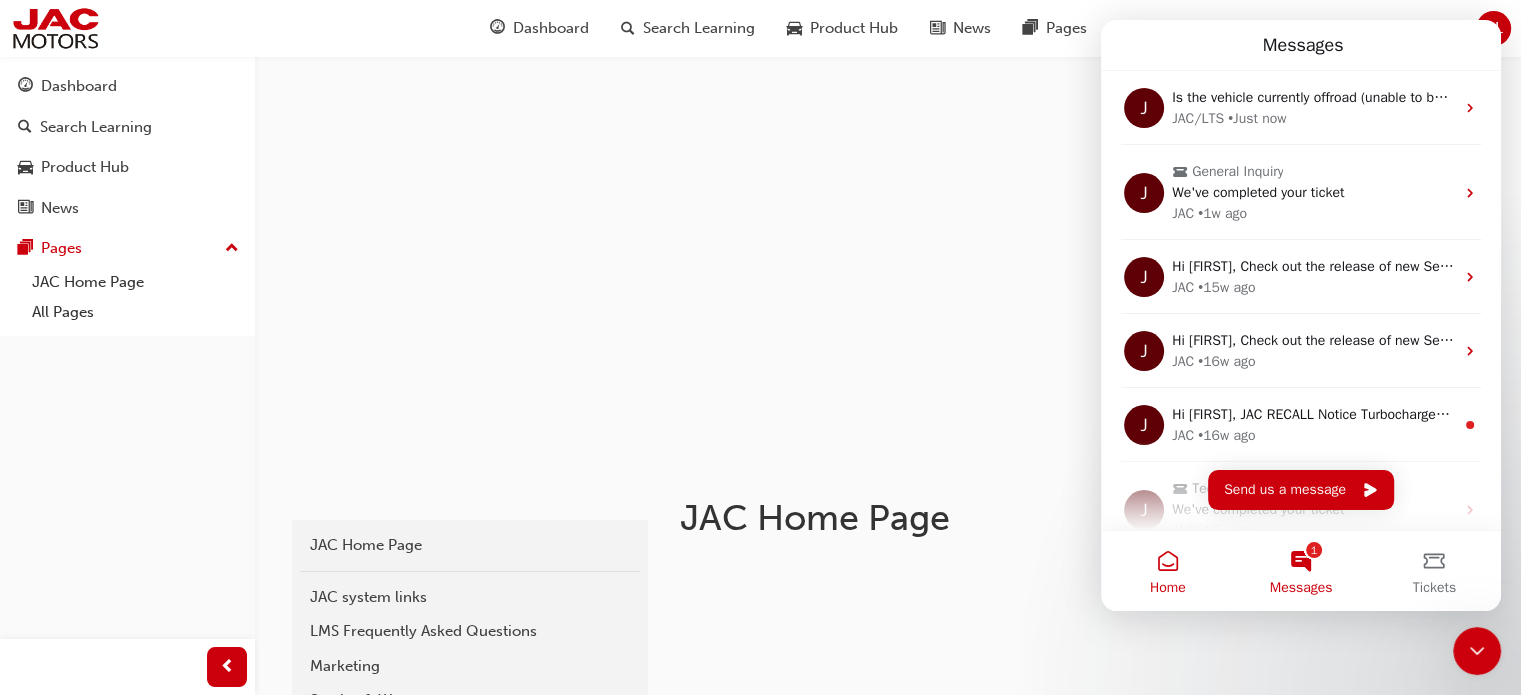 click on "Home" at bounding box center [1167, 571] 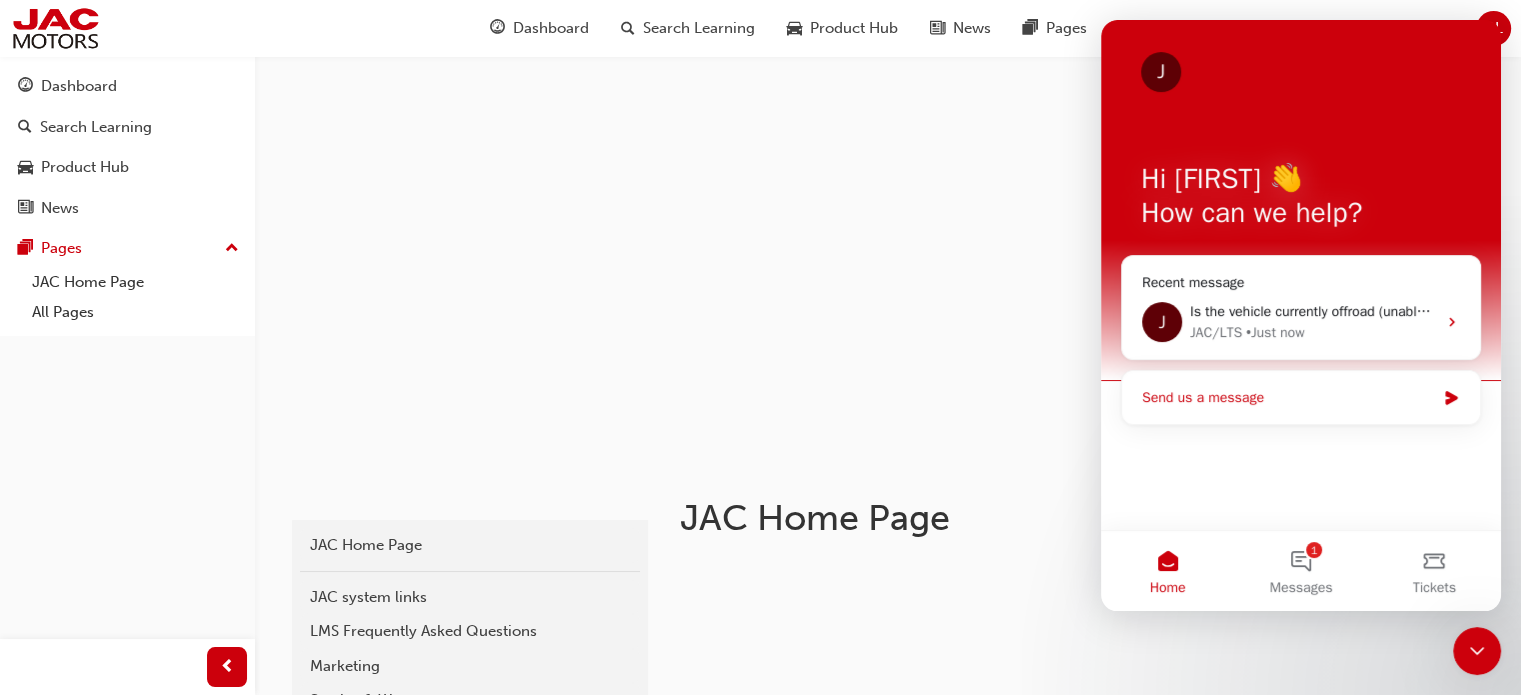 click on "Send us a message" at bounding box center [1288, 397] 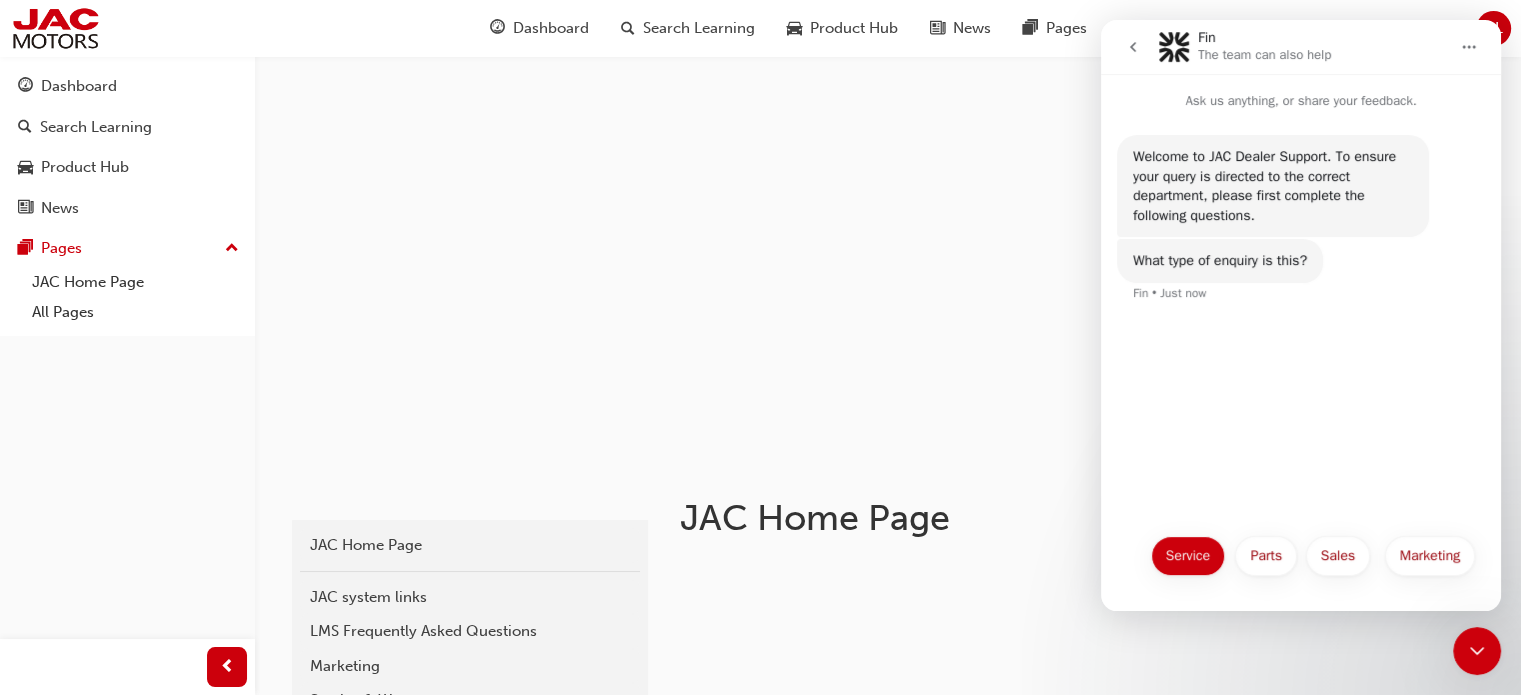 click on "Service" at bounding box center [1188, 556] 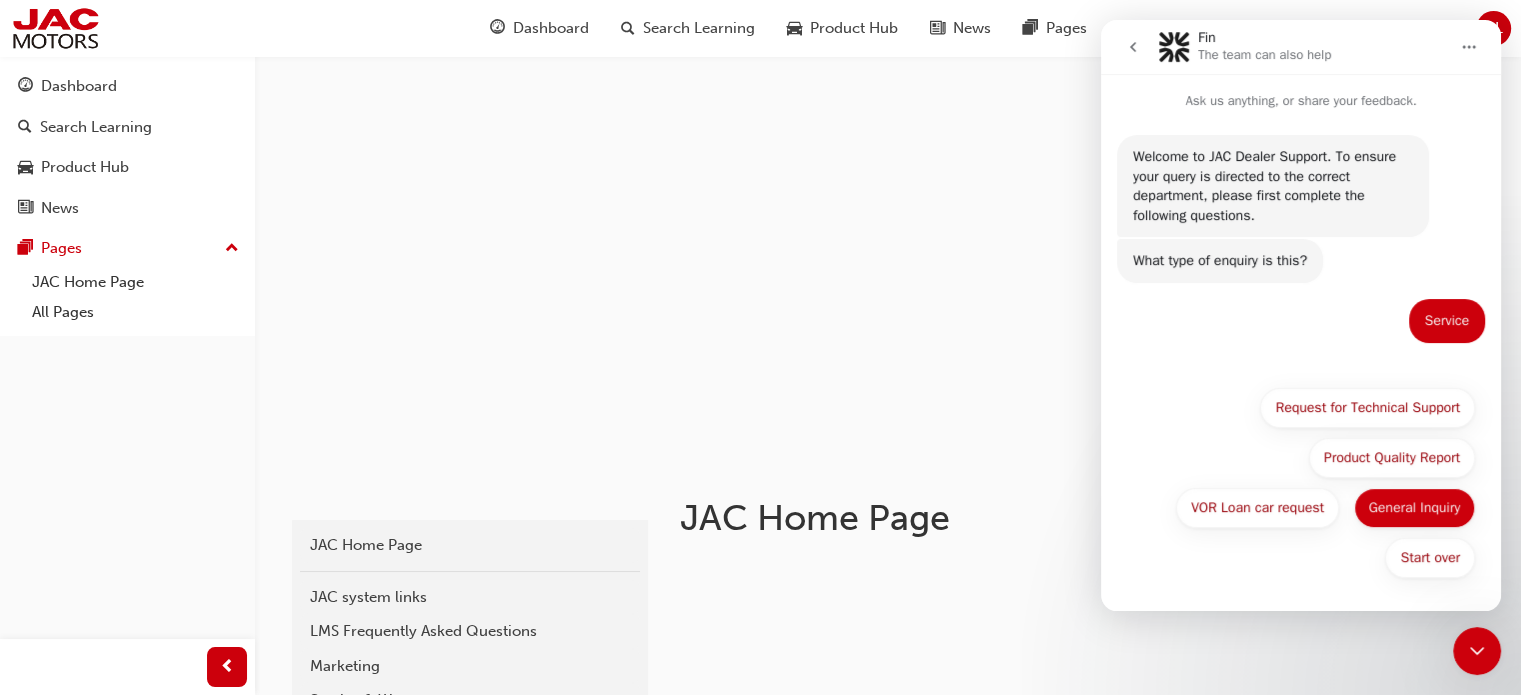 click on "General Inquiry" at bounding box center (1414, 508) 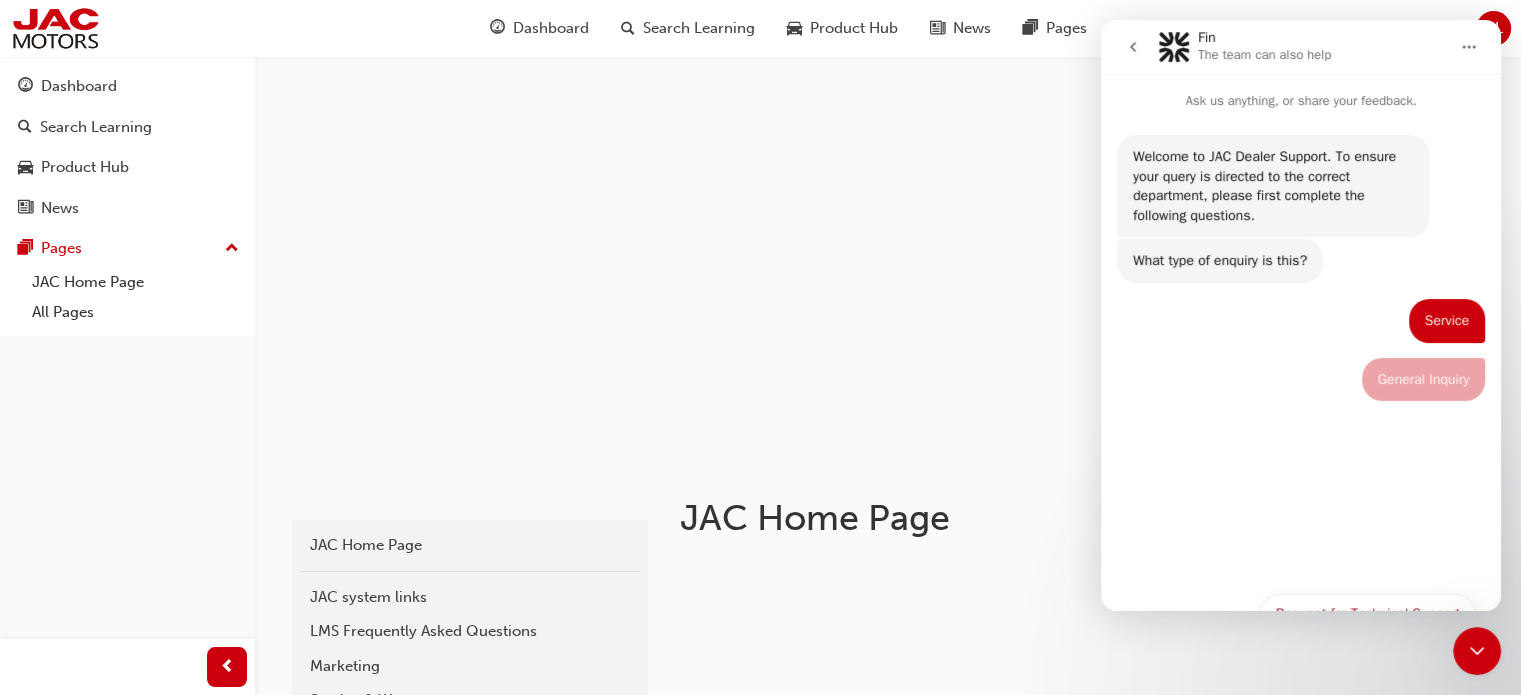 scroll, scrollTop: 0, scrollLeft: 0, axis: both 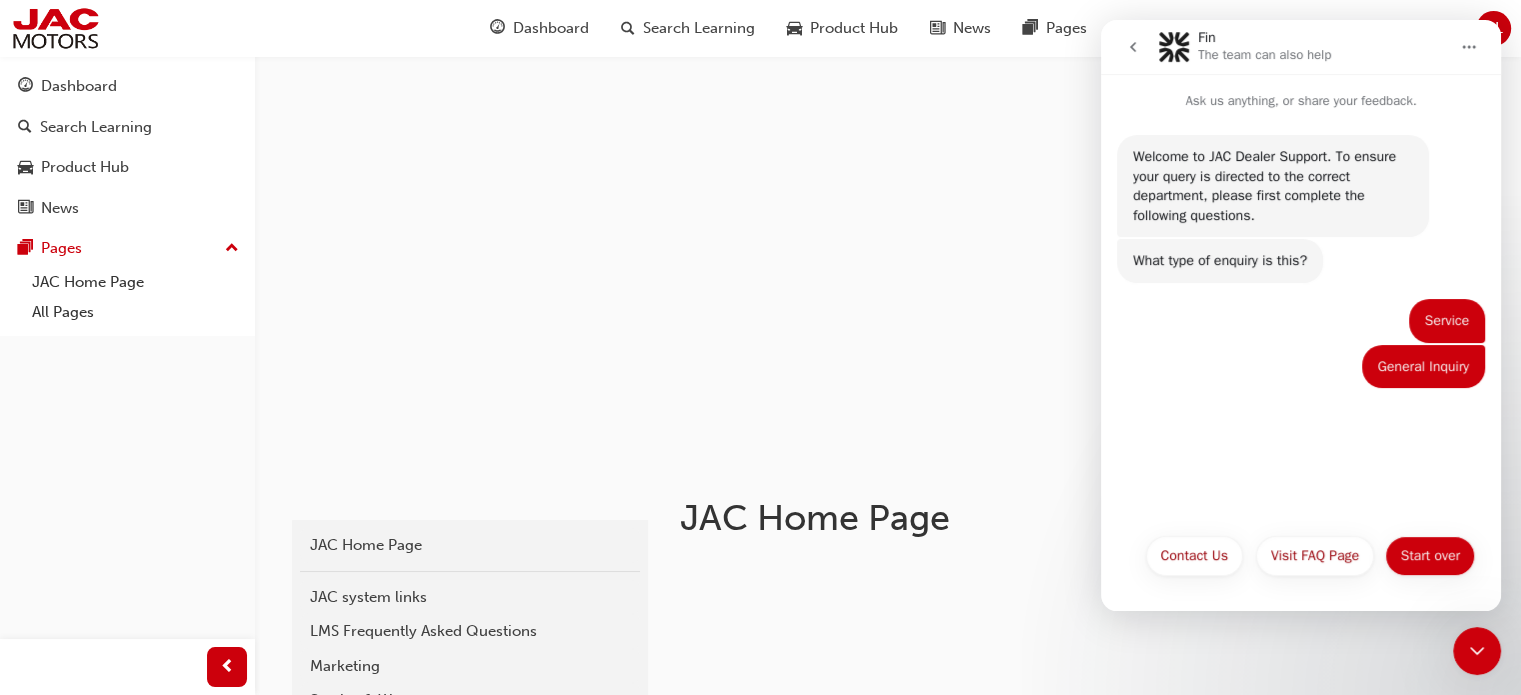 click on "Start over" at bounding box center [1430, 556] 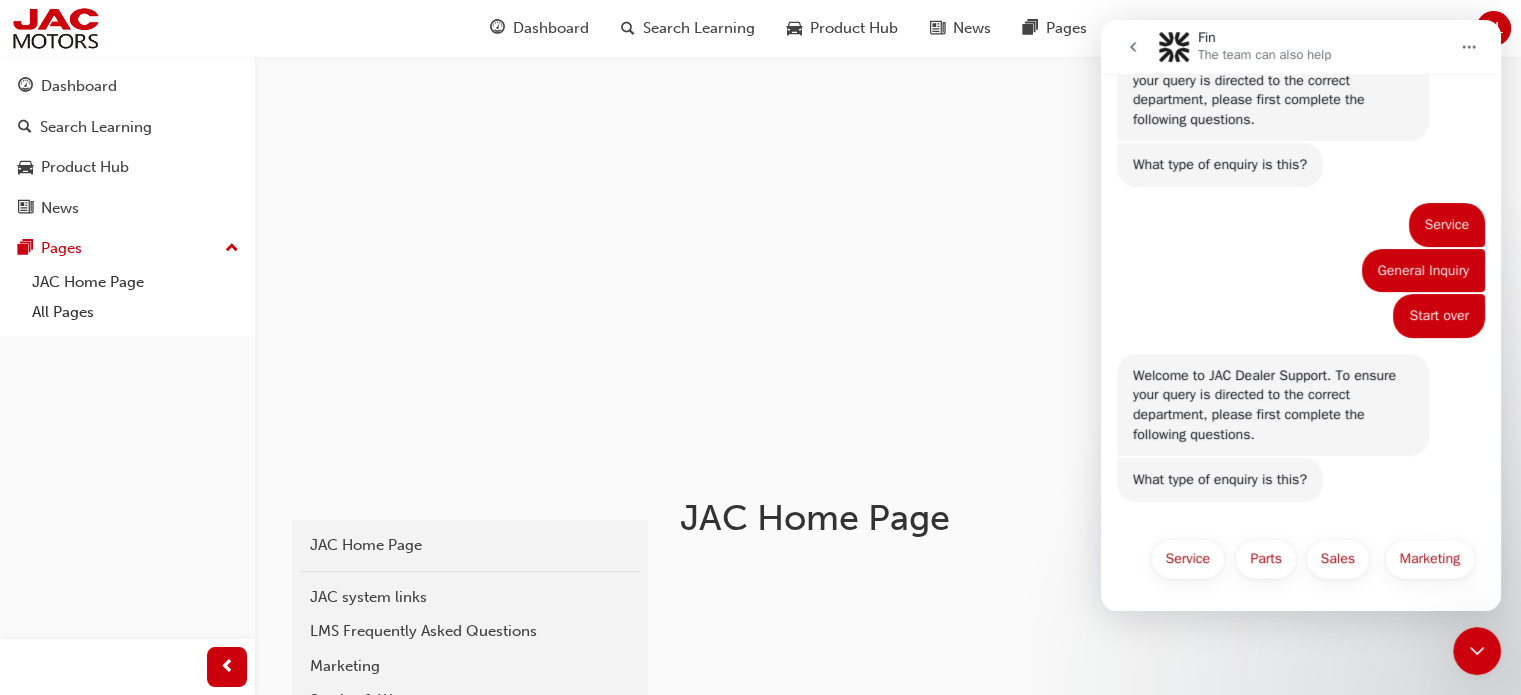 scroll, scrollTop: 98, scrollLeft: 0, axis: vertical 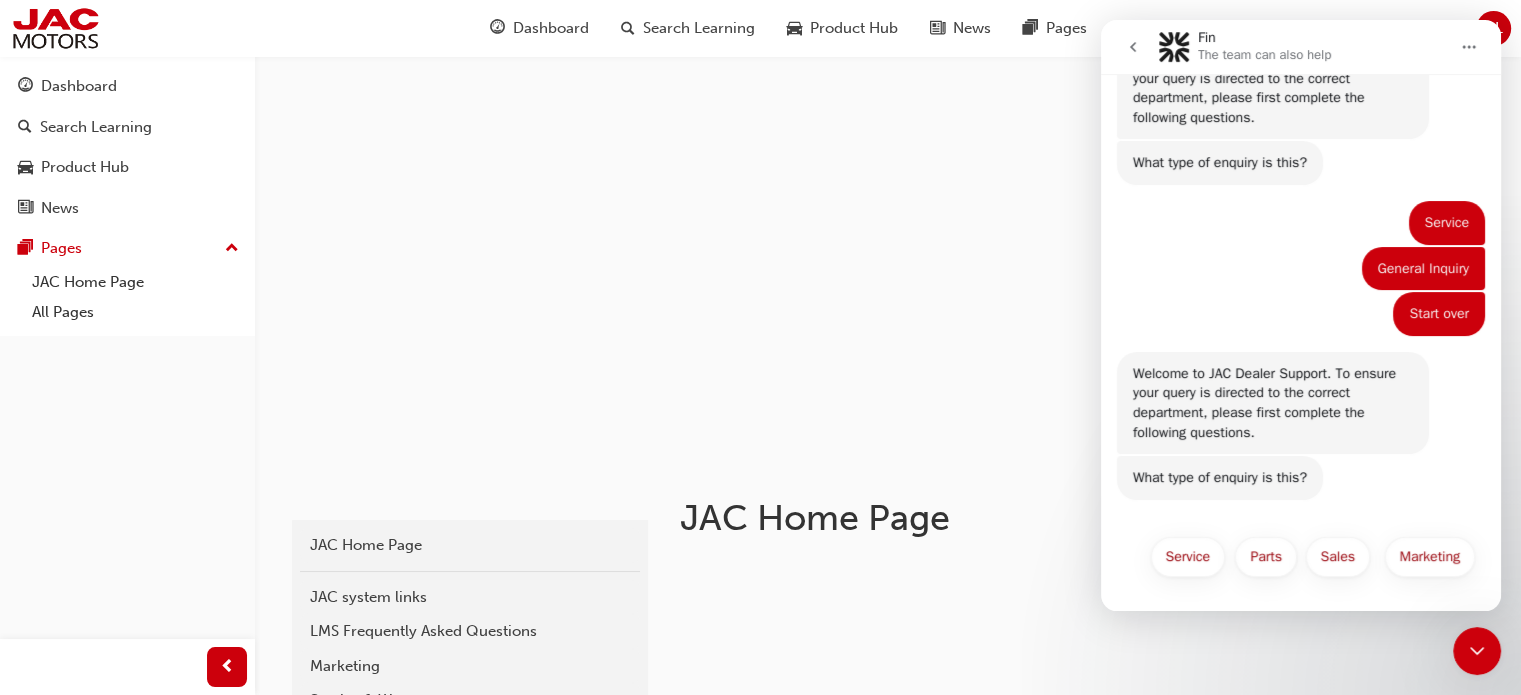 click at bounding box center (1133, 47) 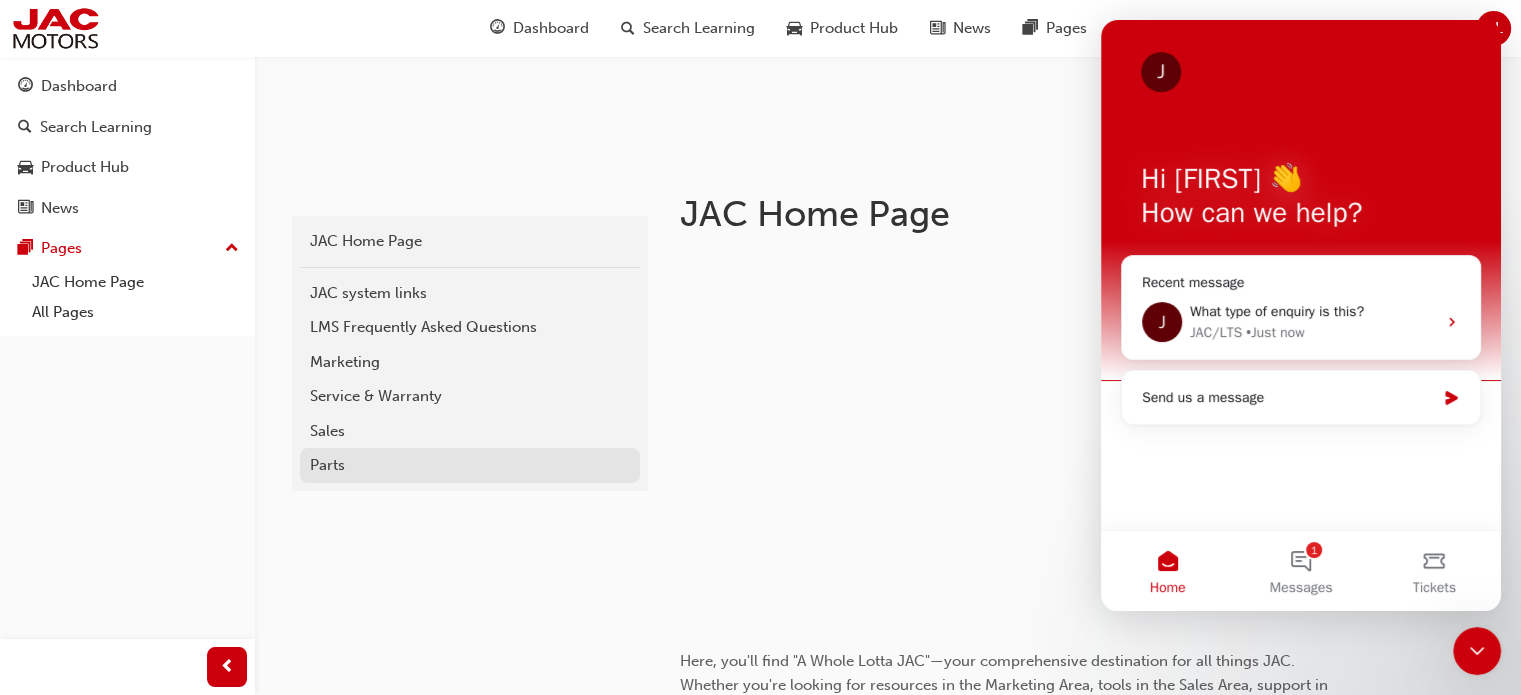 scroll, scrollTop: 300, scrollLeft: 0, axis: vertical 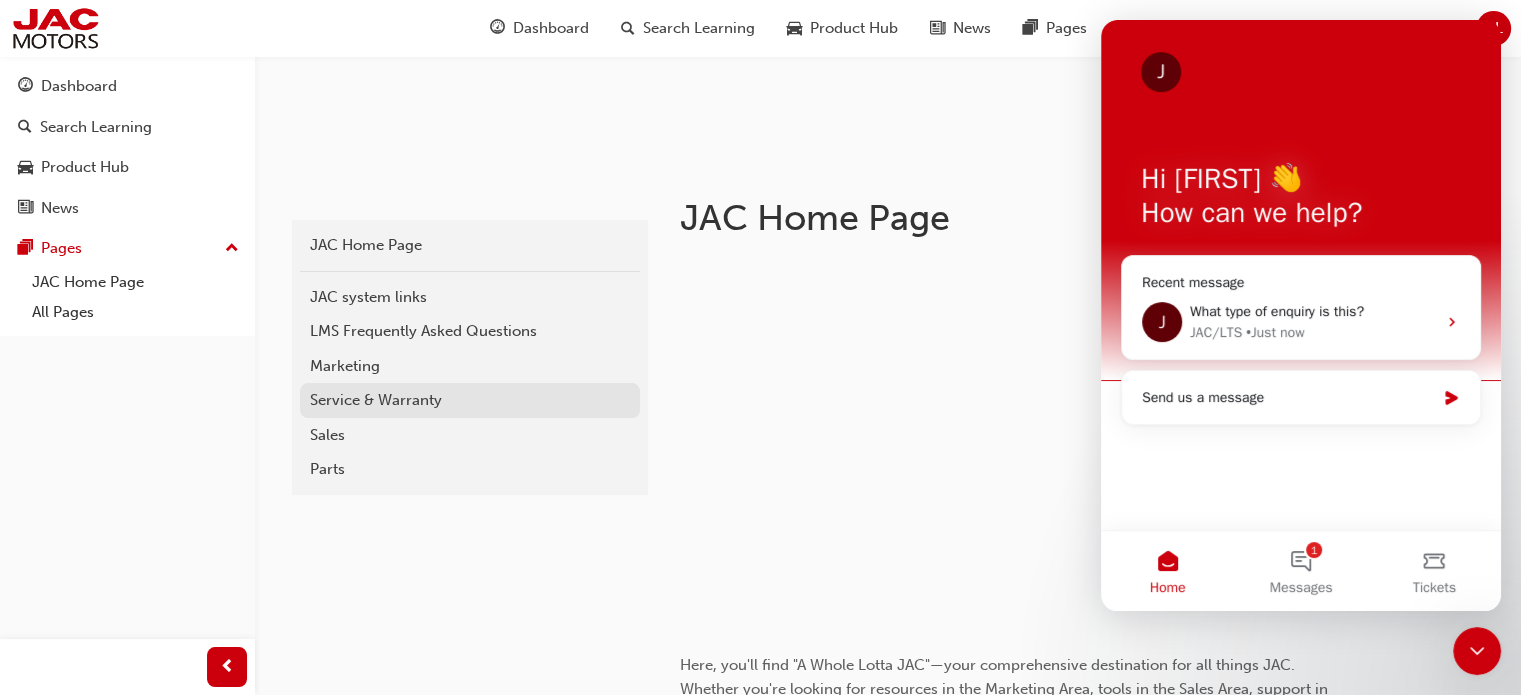 click on "Service & Warranty" at bounding box center (470, 400) 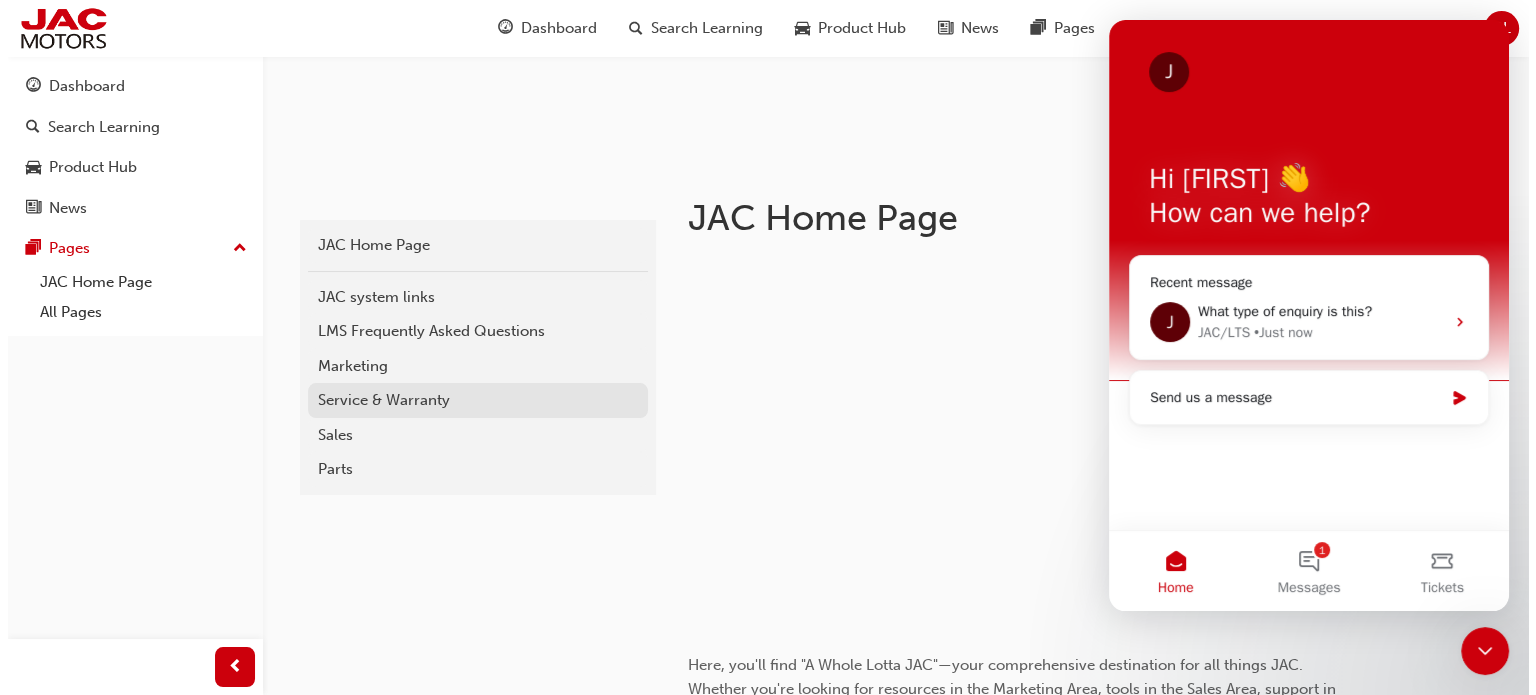 scroll, scrollTop: 0, scrollLeft: 0, axis: both 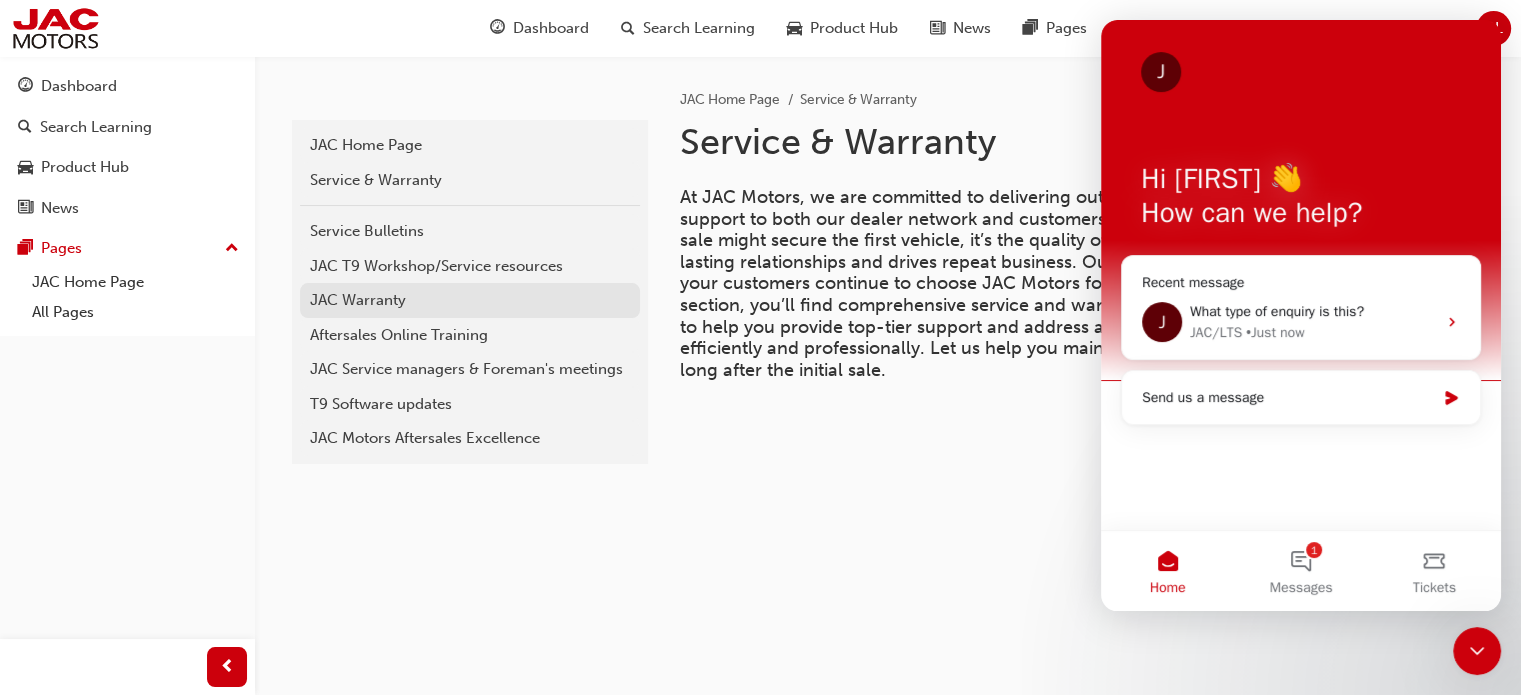 click on "JAC Warranty" at bounding box center [470, 300] 